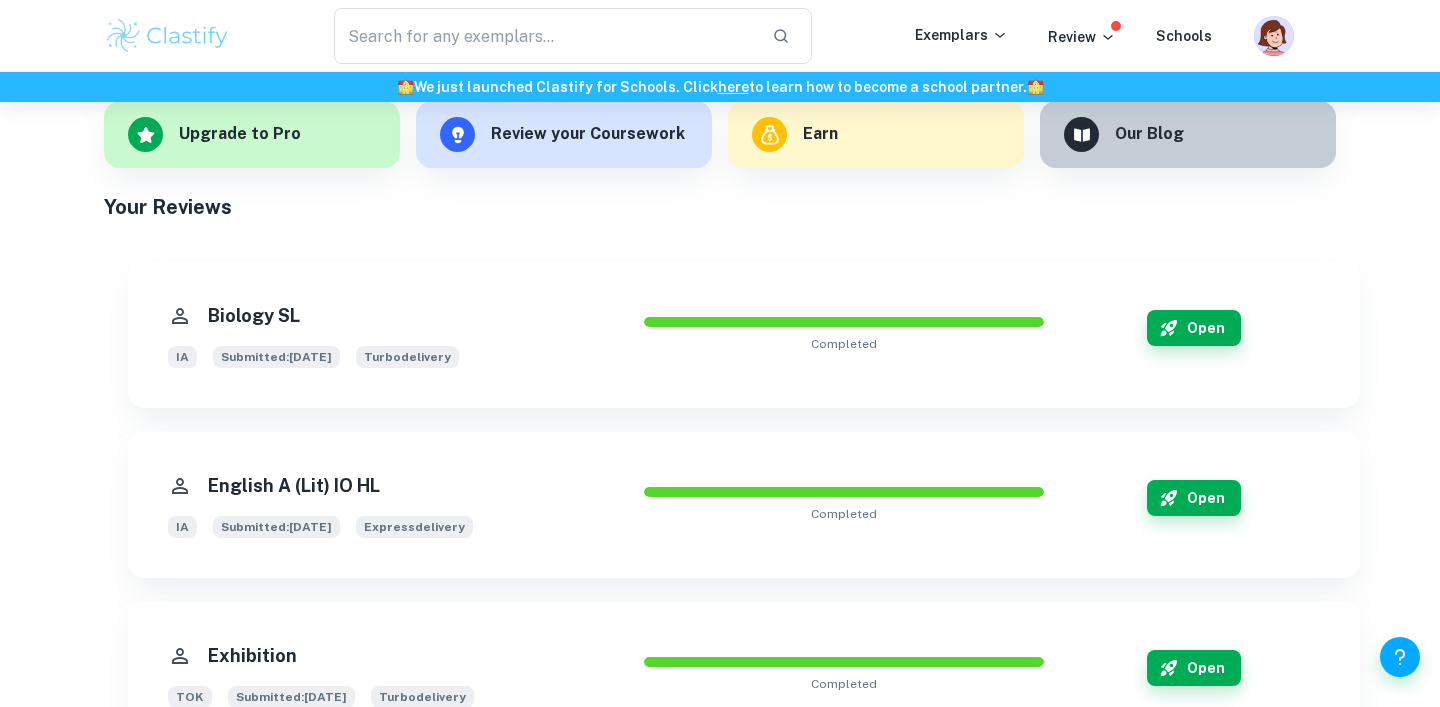 scroll, scrollTop: 346, scrollLeft: 0, axis: vertical 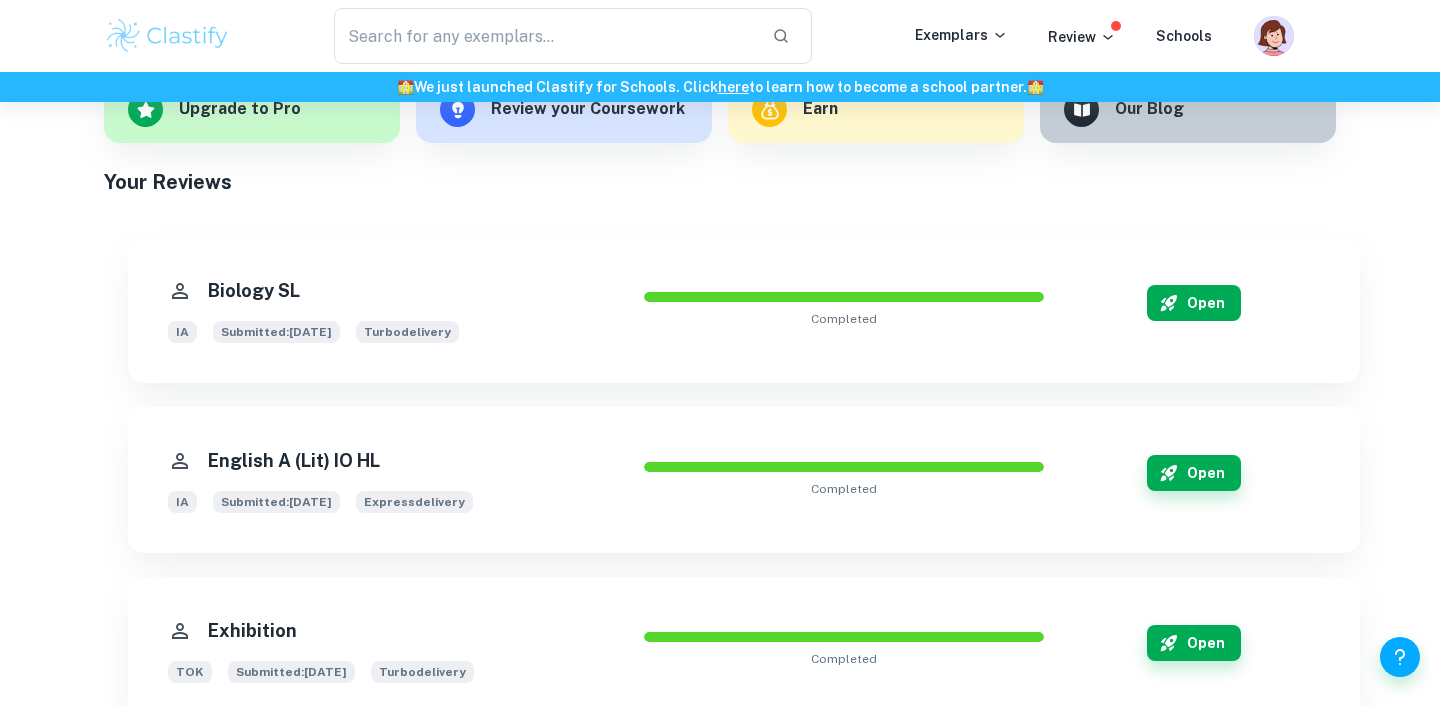 click on "Open" at bounding box center (1194, 303) 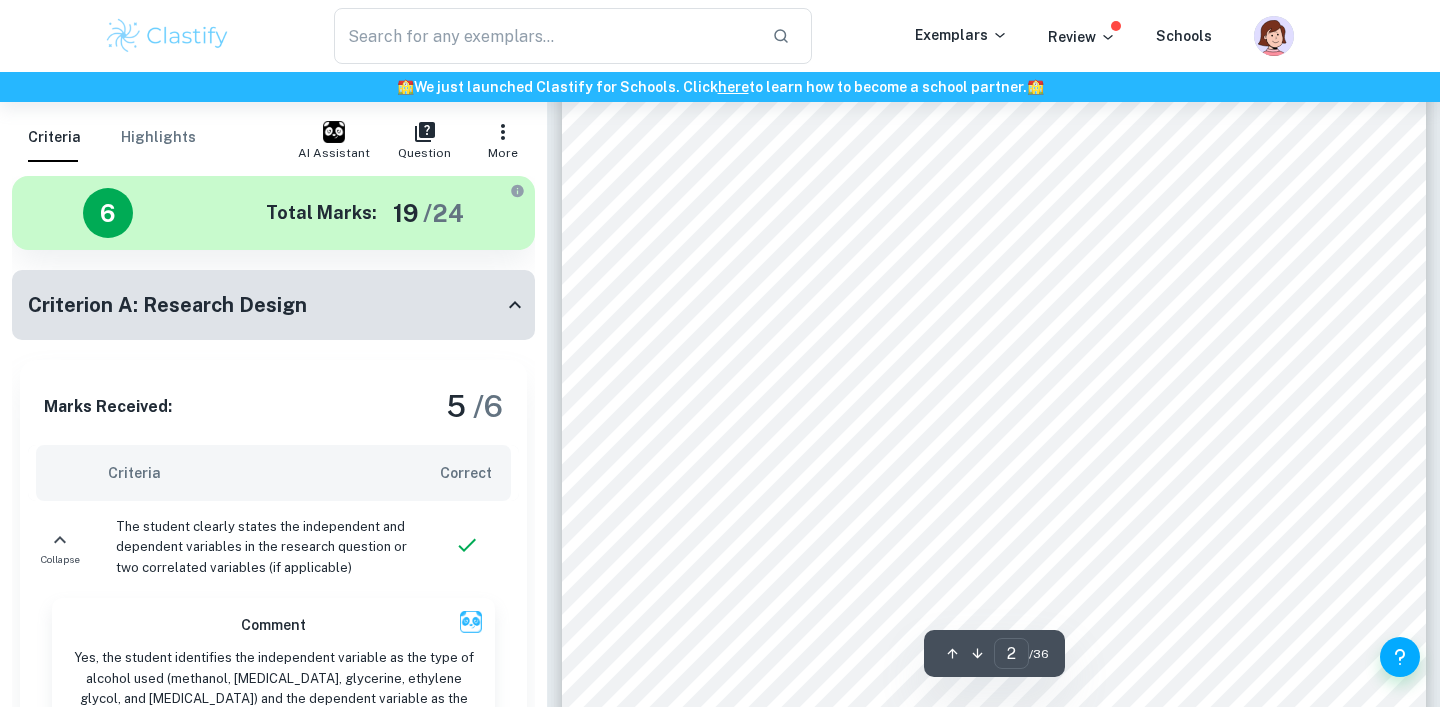 scroll, scrollTop: 1319, scrollLeft: 0, axis: vertical 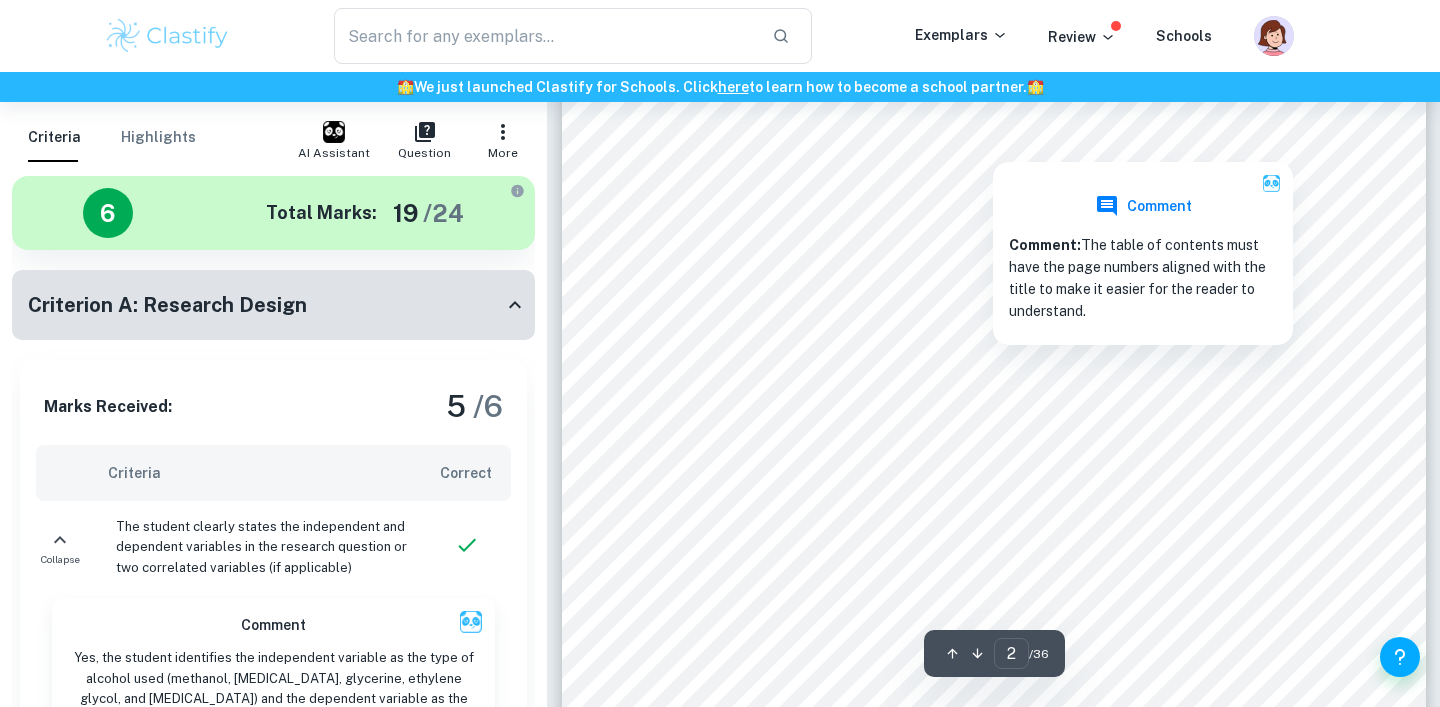 click at bounding box center (993, 147) 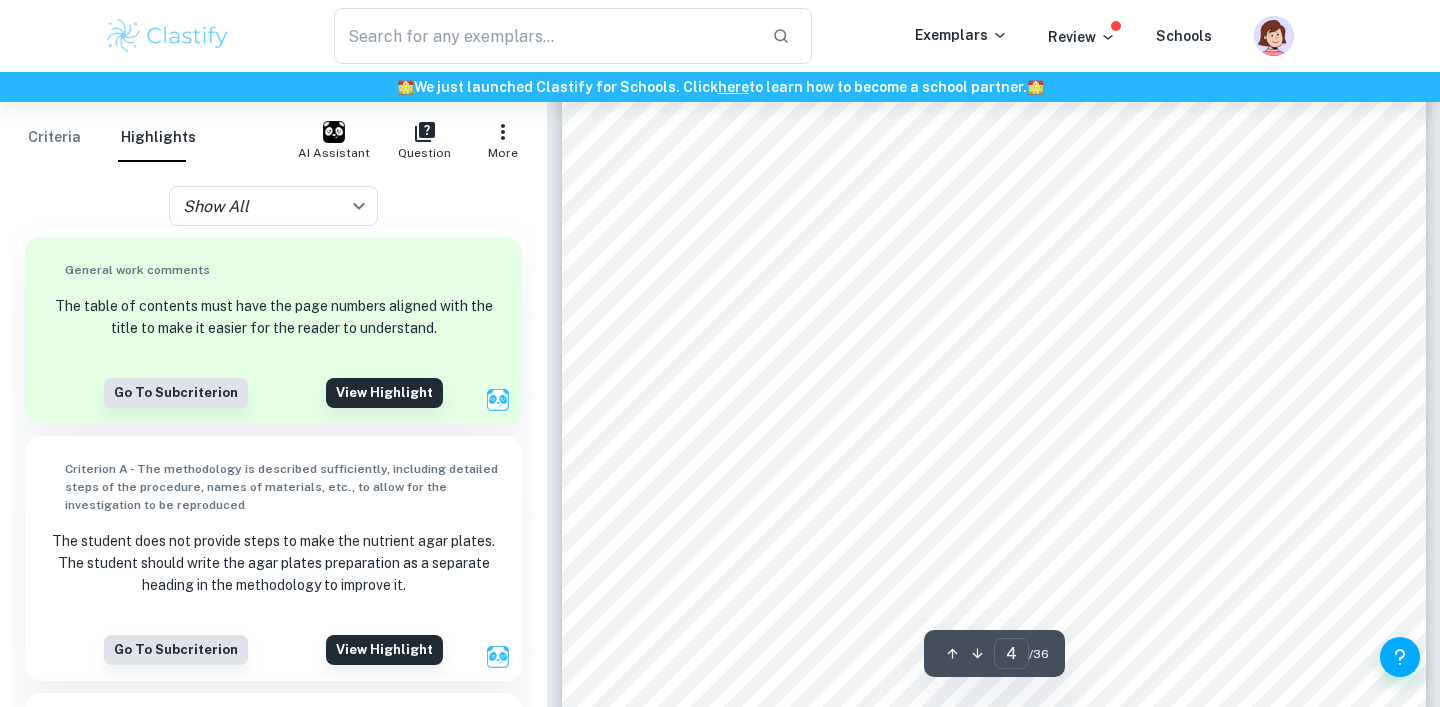 scroll, scrollTop: 3772, scrollLeft: 0, axis: vertical 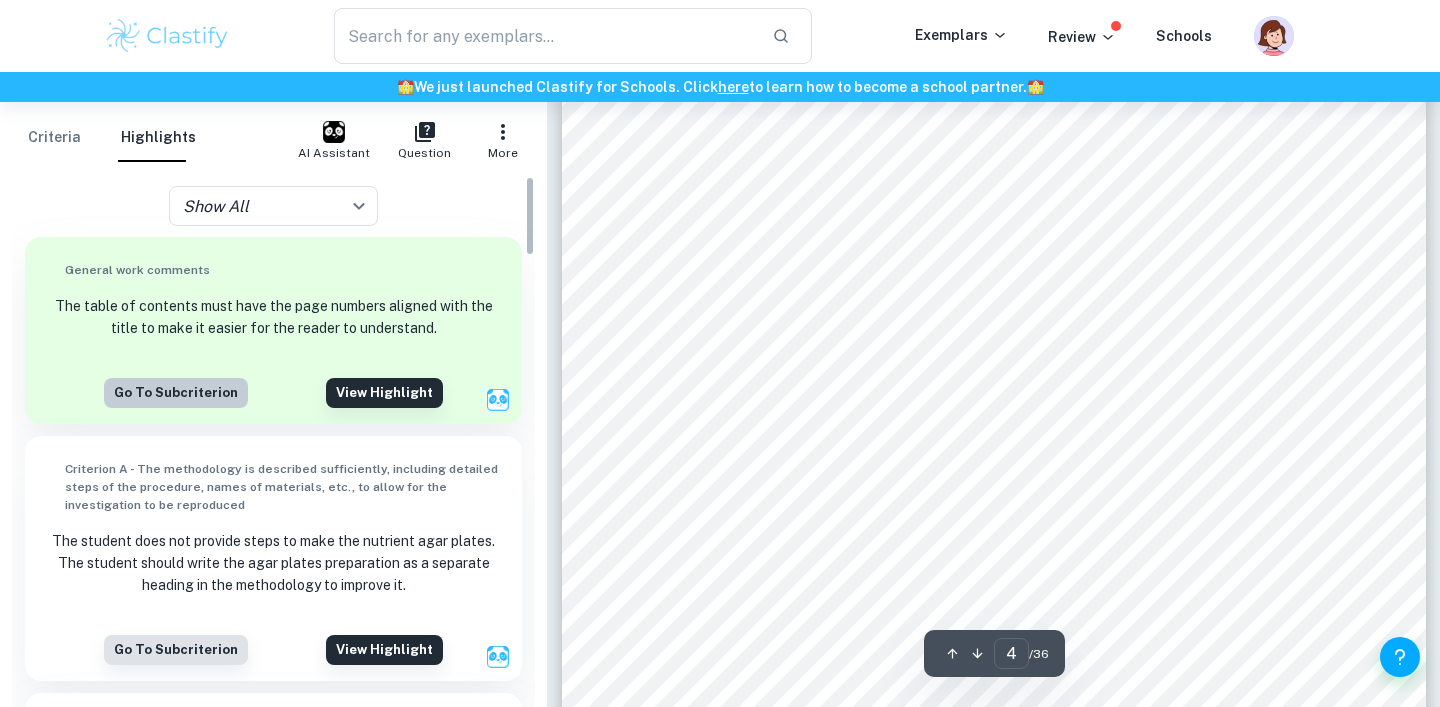 click on "Go to subcriterion" at bounding box center (176, 393) 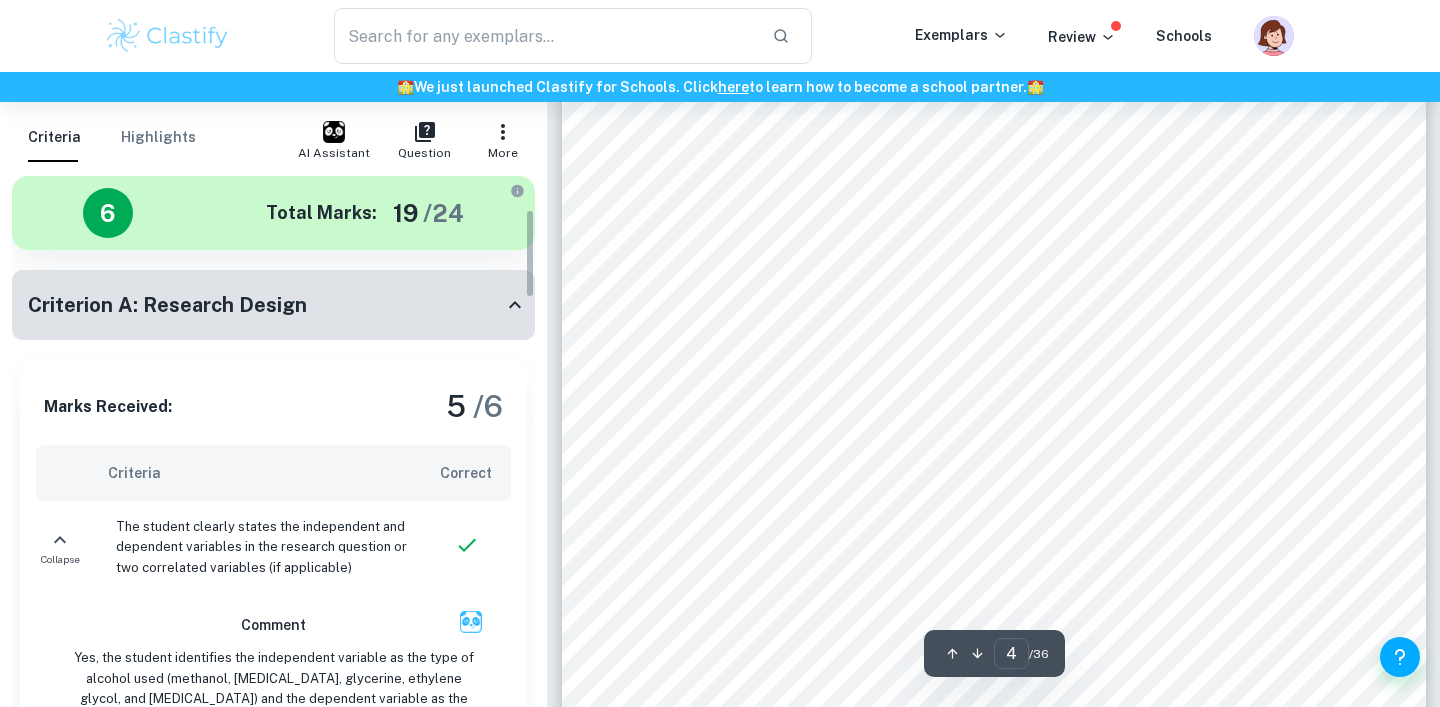 scroll, scrollTop: 200, scrollLeft: 0, axis: vertical 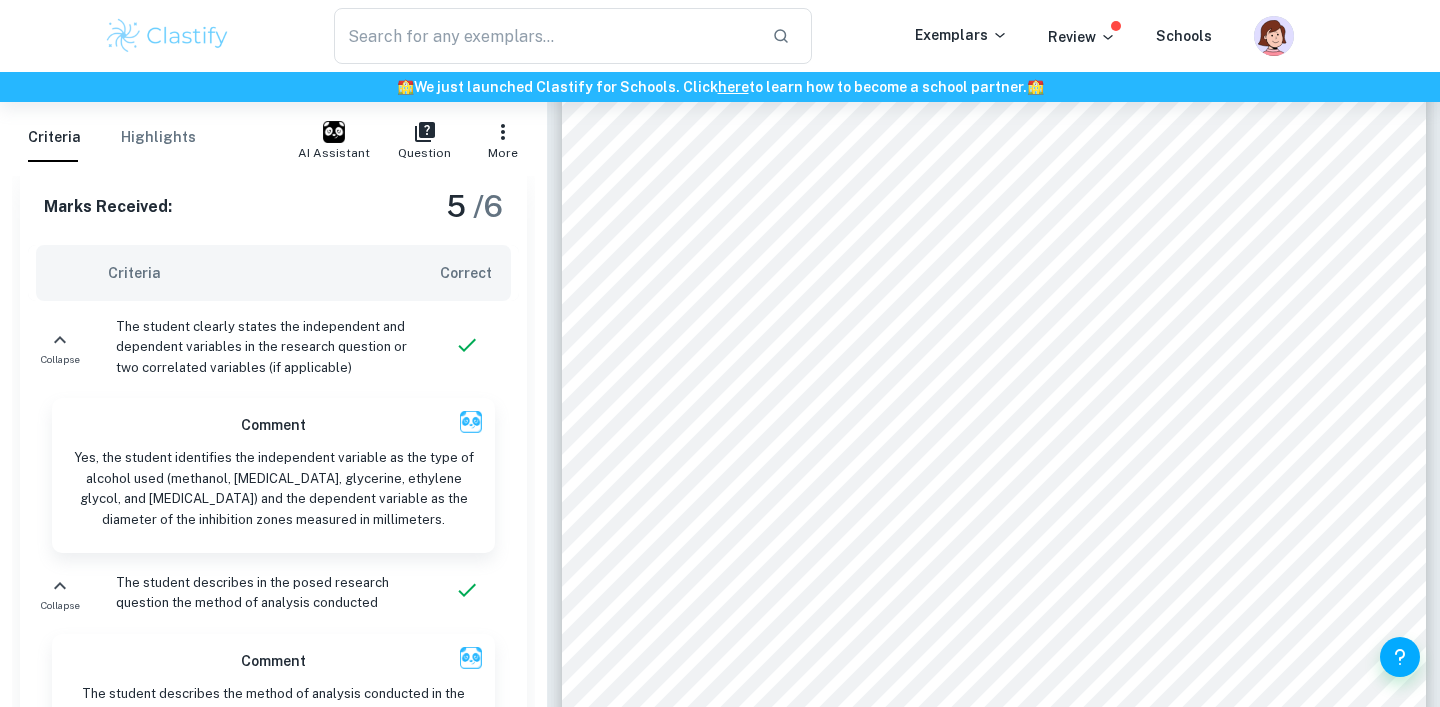 click on "Correct" at bounding box center [472, 273] 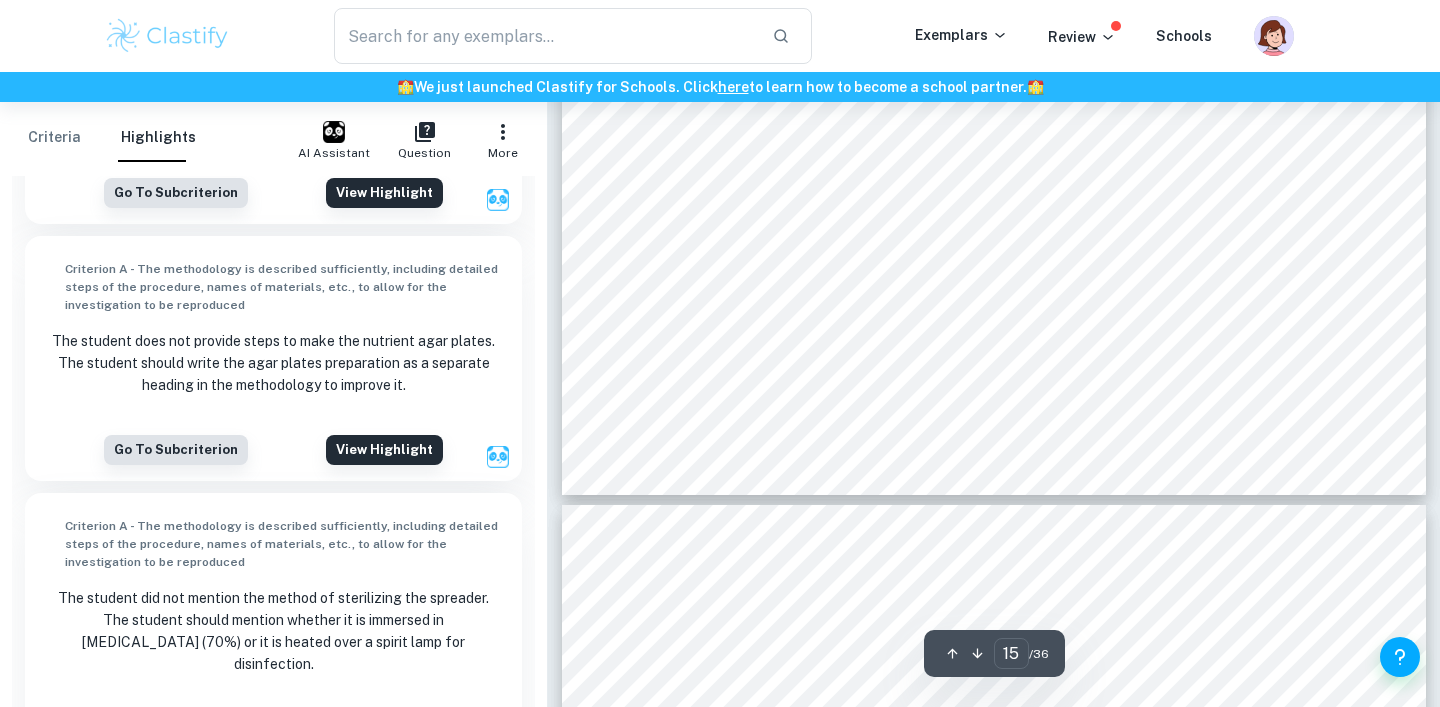 scroll, scrollTop: 18065, scrollLeft: 0, axis: vertical 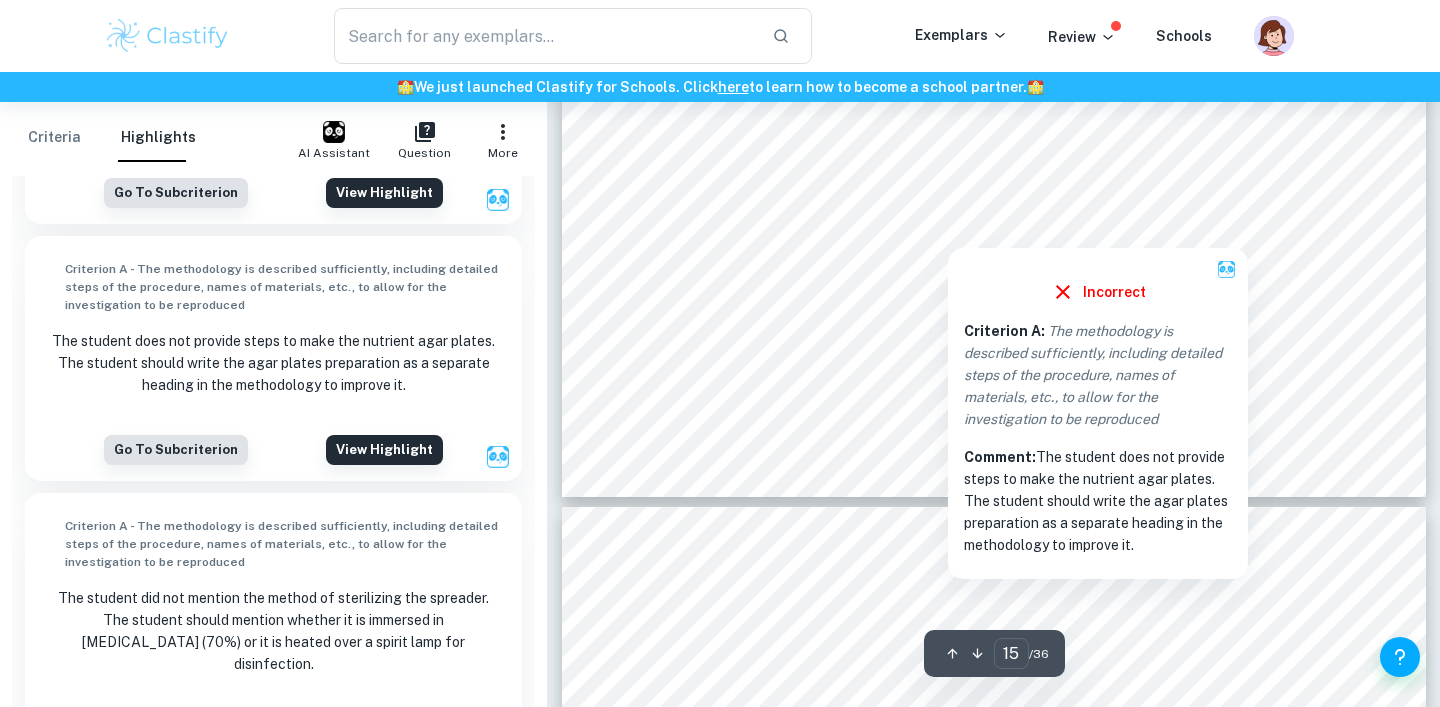 click at bounding box center [1019, 194] 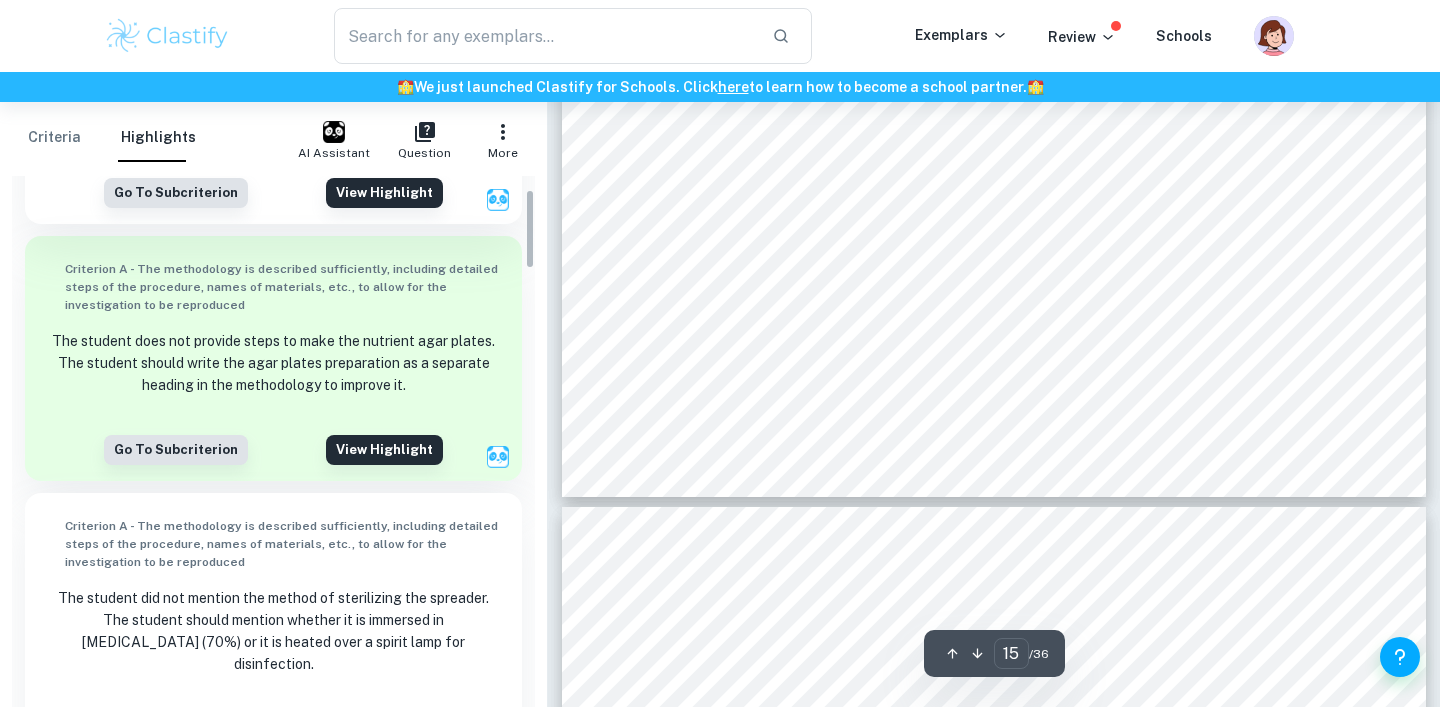 scroll, scrollTop: 87, scrollLeft: 0, axis: vertical 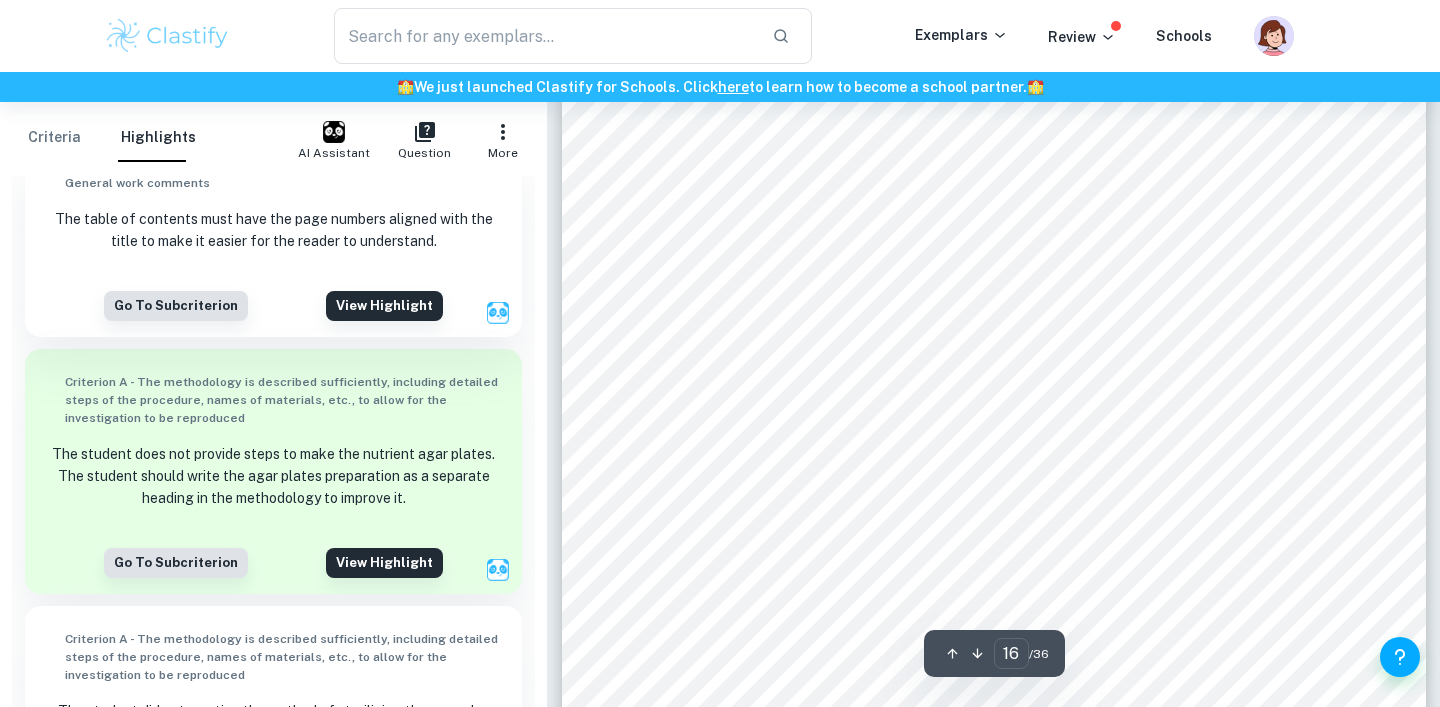 click on "A sterile plastic inoculation spreader was used to evenly distribute the bacterial" at bounding box center [1017, 199] 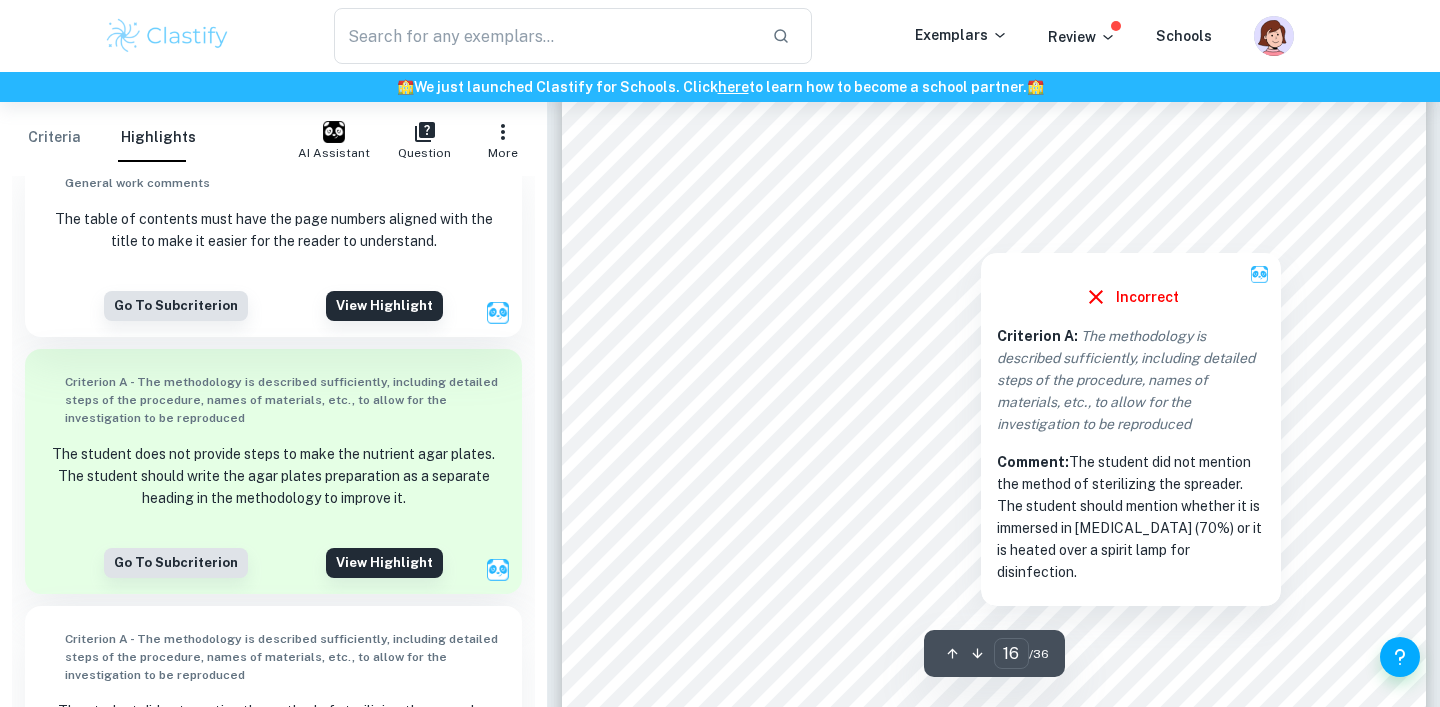 click at bounding box center (1005, 209) 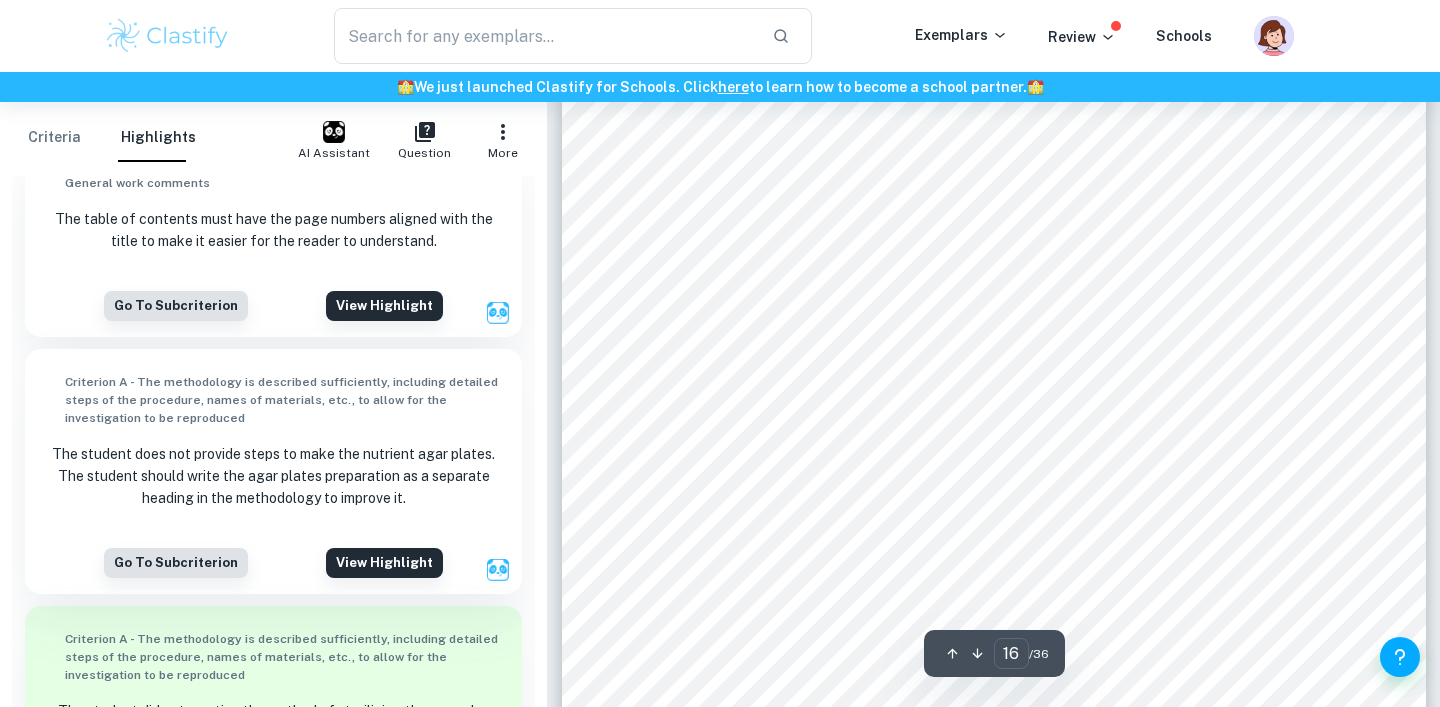 scroll, scrollTop: 345, scrollLeft: 0, axis: vertical 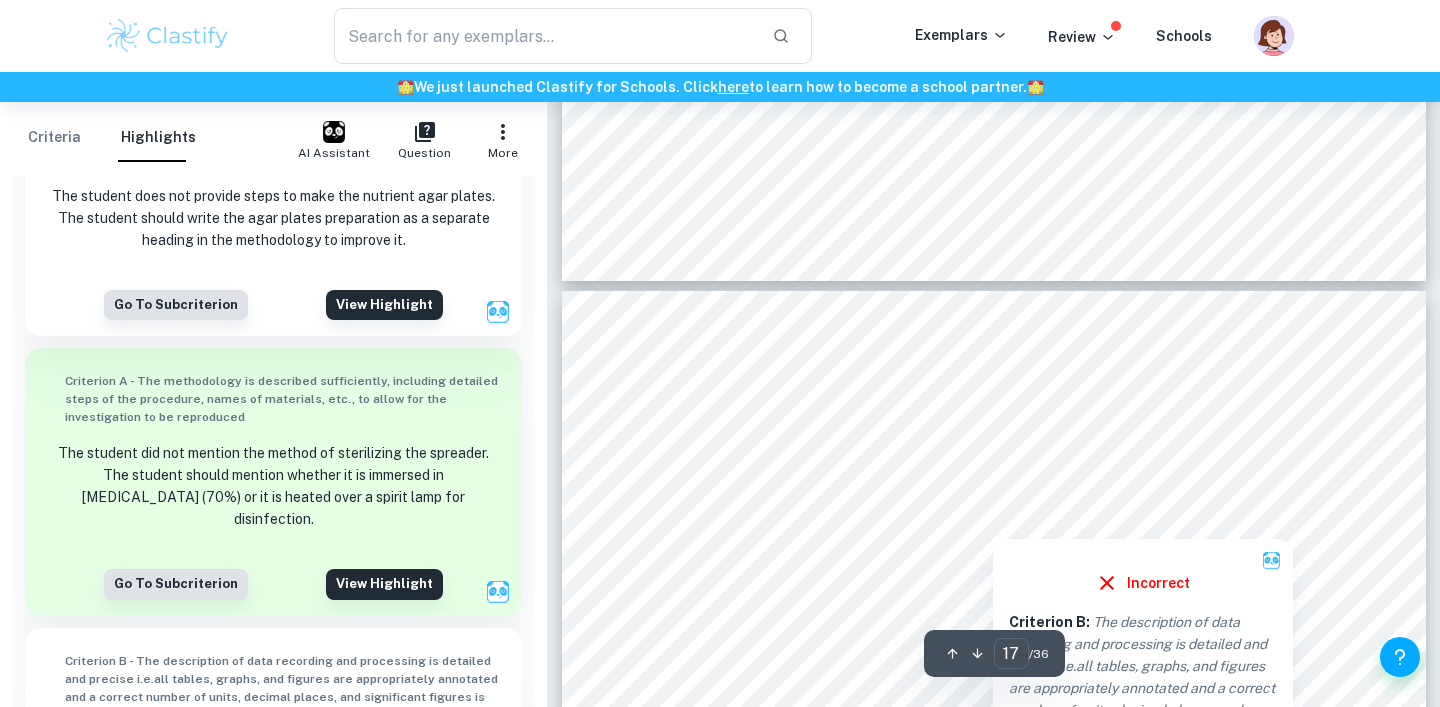 click at bounding box center [992, 525] 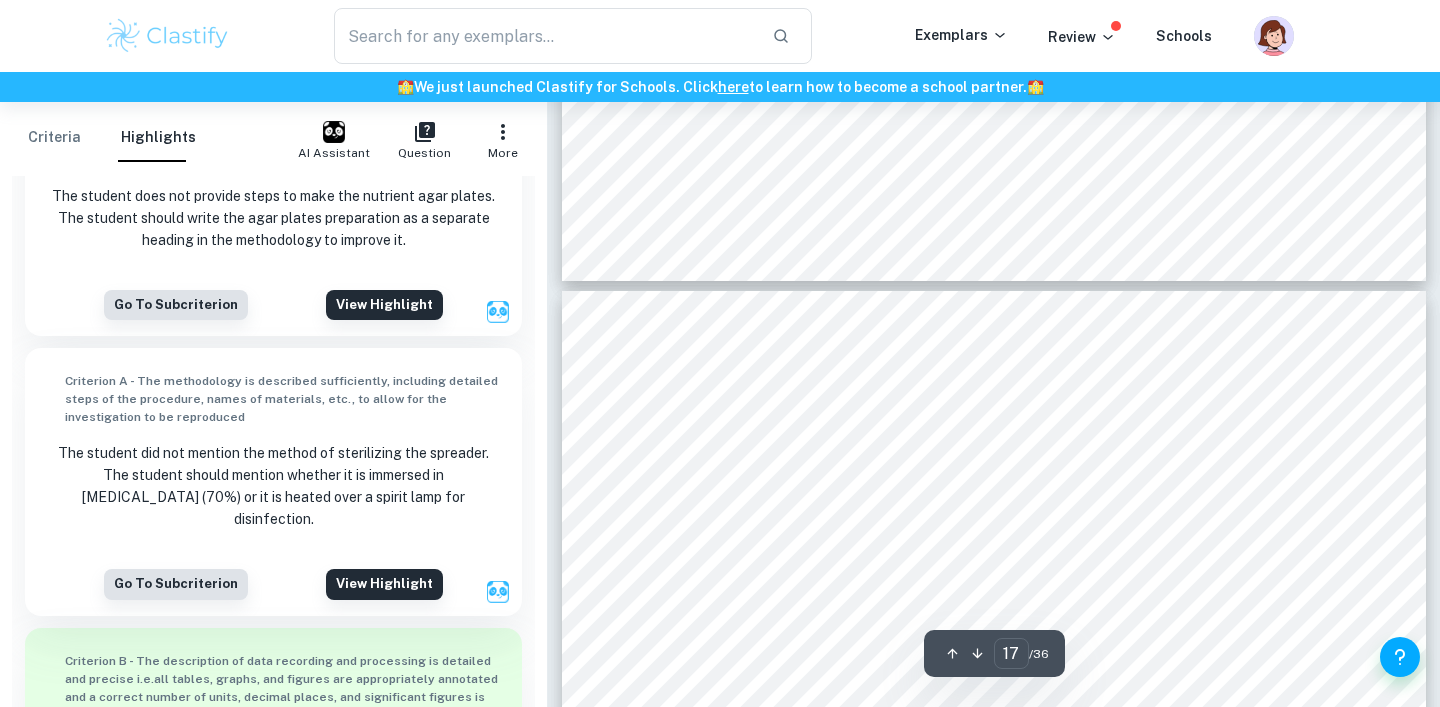 scroll, scrollTop: 611, scrollLeft: 0, axis: vertical 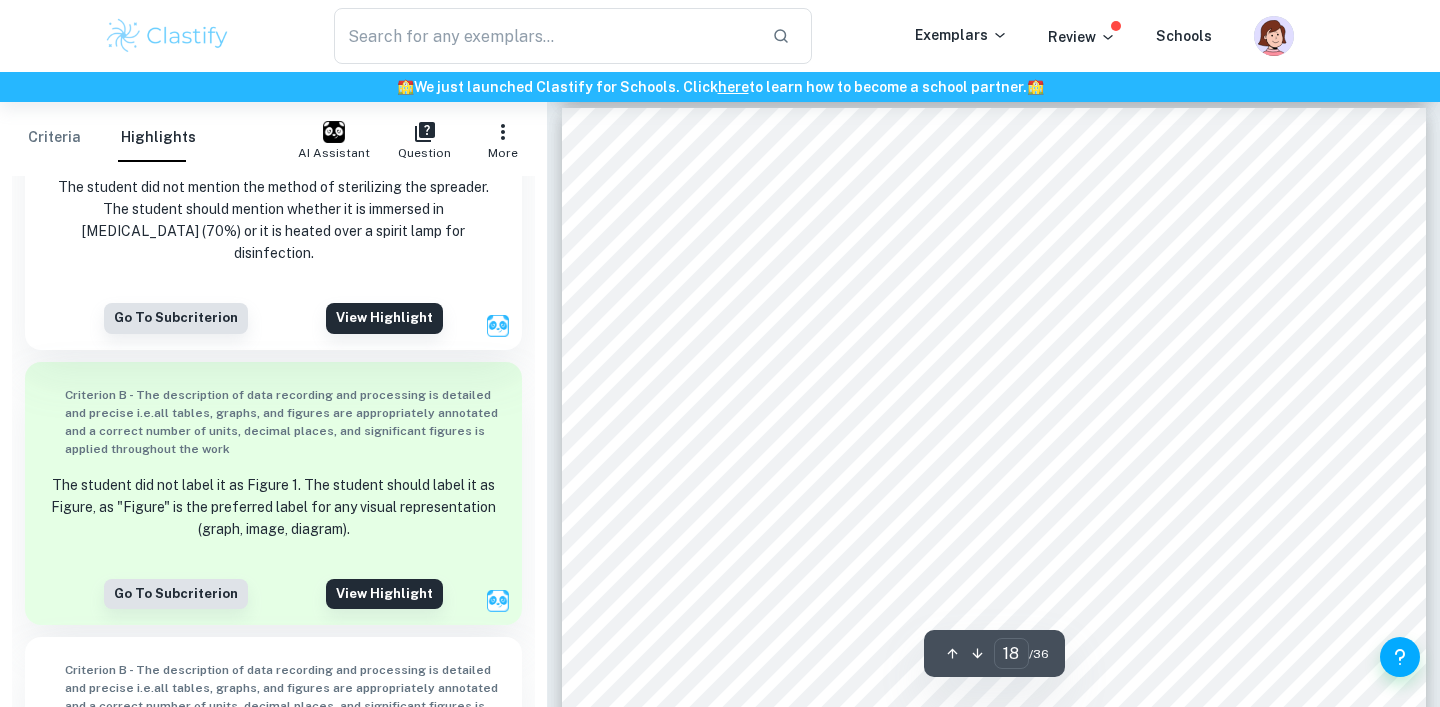 click at bounding box center (990, 222) 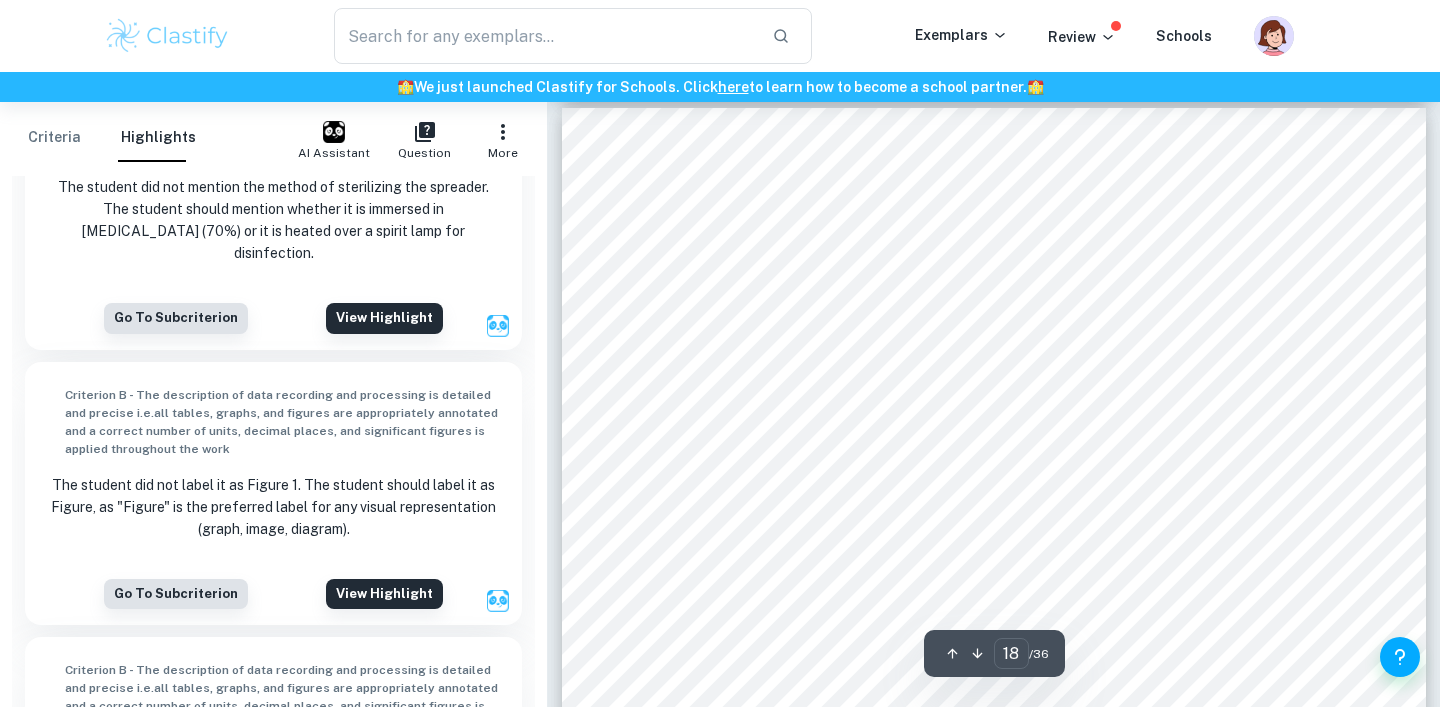 scroll, scrollTop: 1135, scrollLeft: 0, axis: vertical 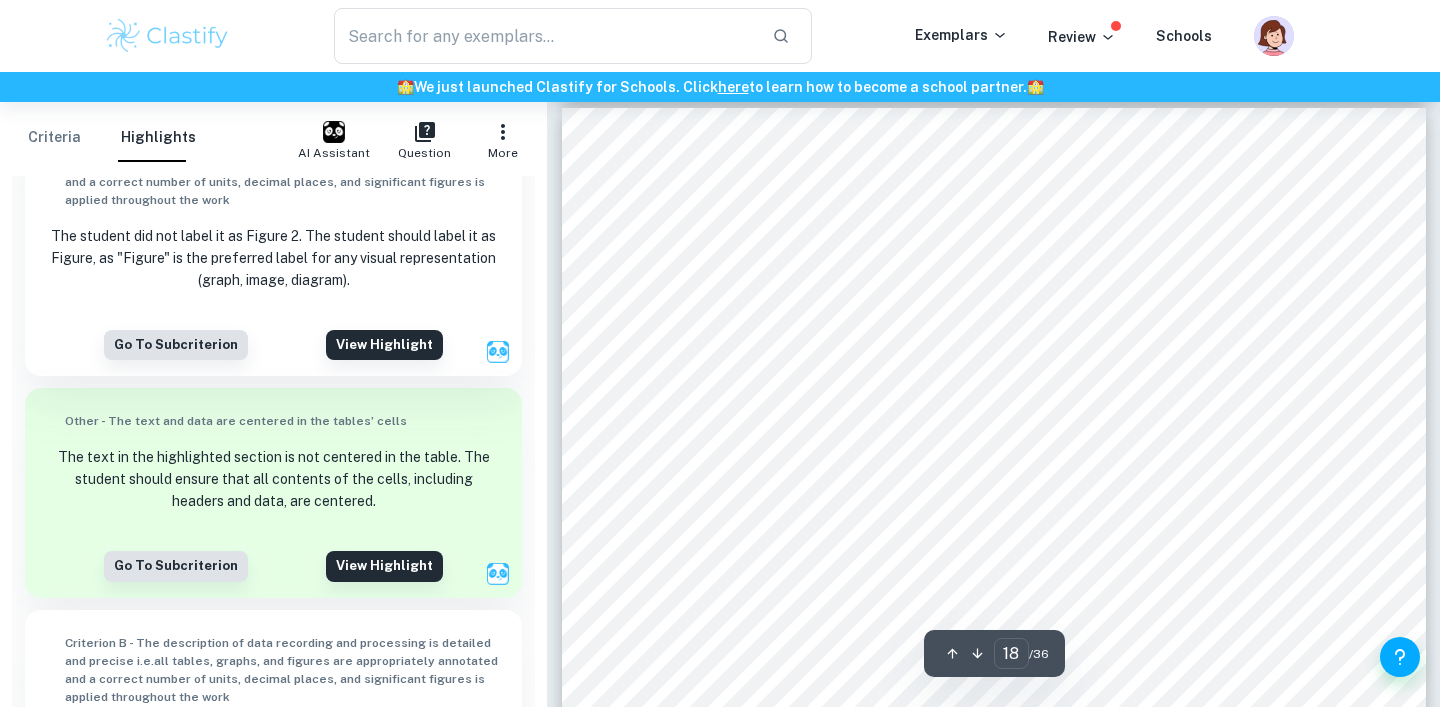click on "Table 3: Equipment Safety Hazards 17" at bounding box center [994, 718] 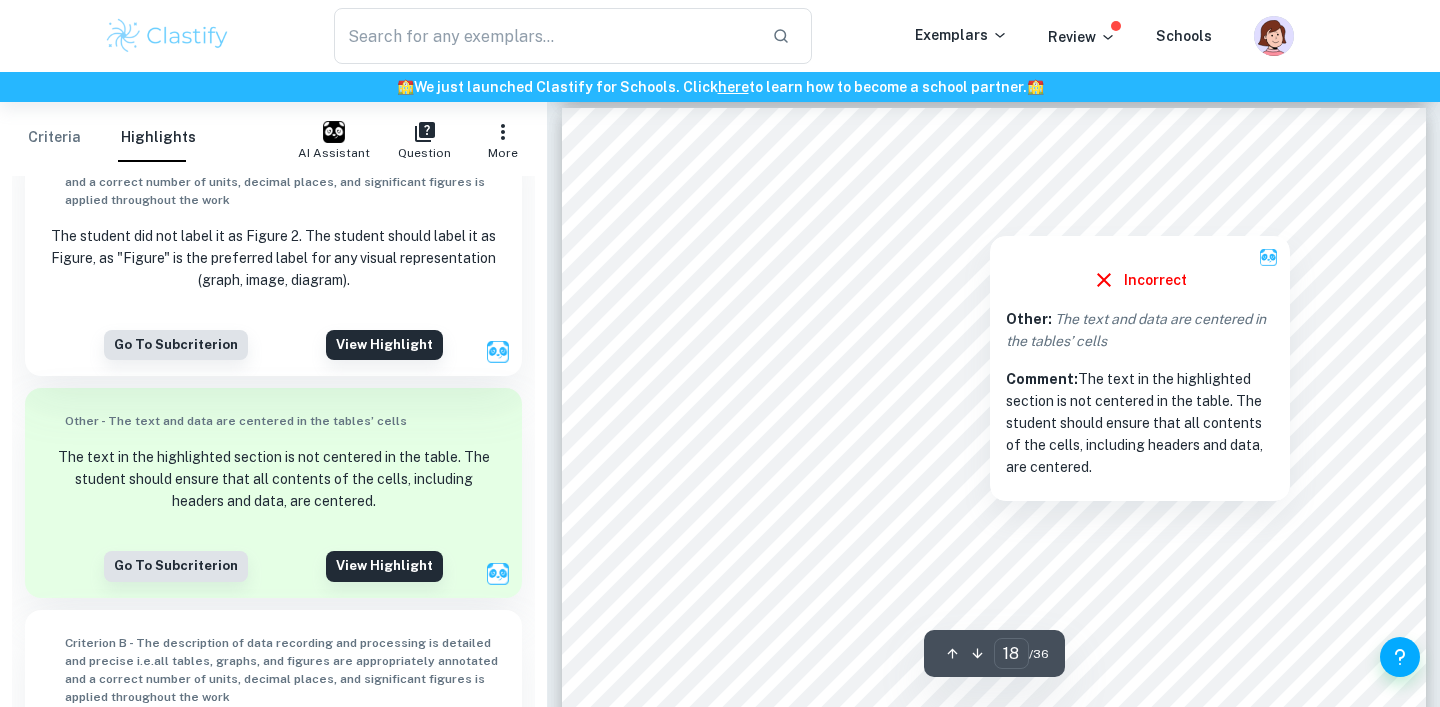 click at bounding box center (990, 222) 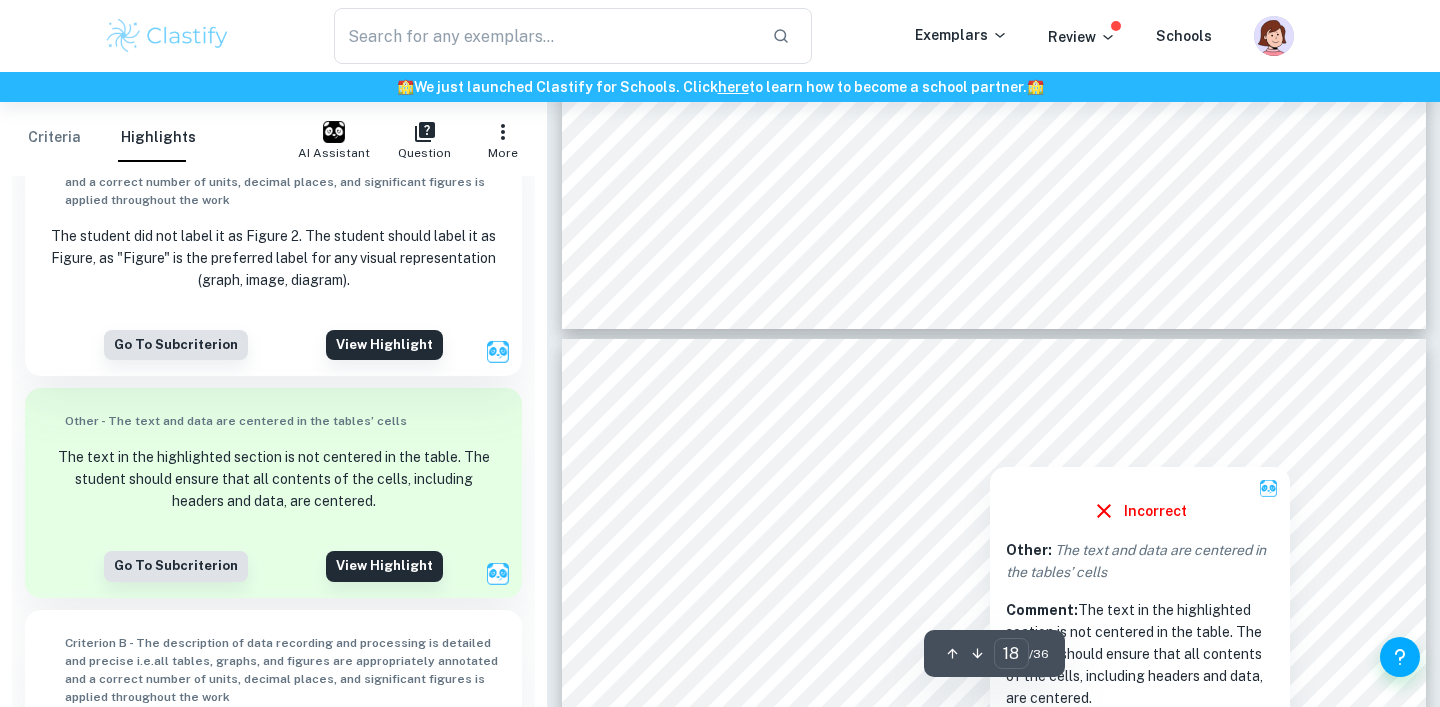 scroll, scrollTop: 20939, scrollLeft: 0, axis: vertical 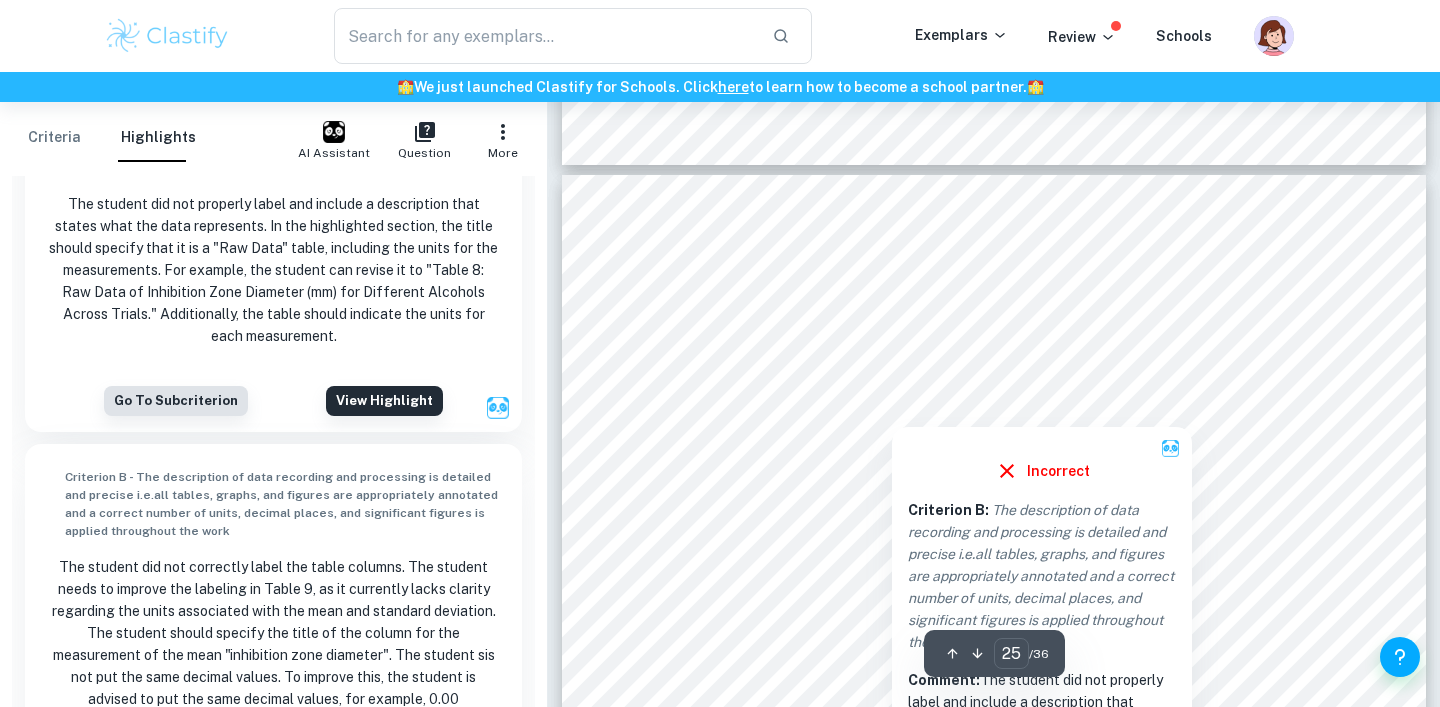 click at bounding box center [746, 340] 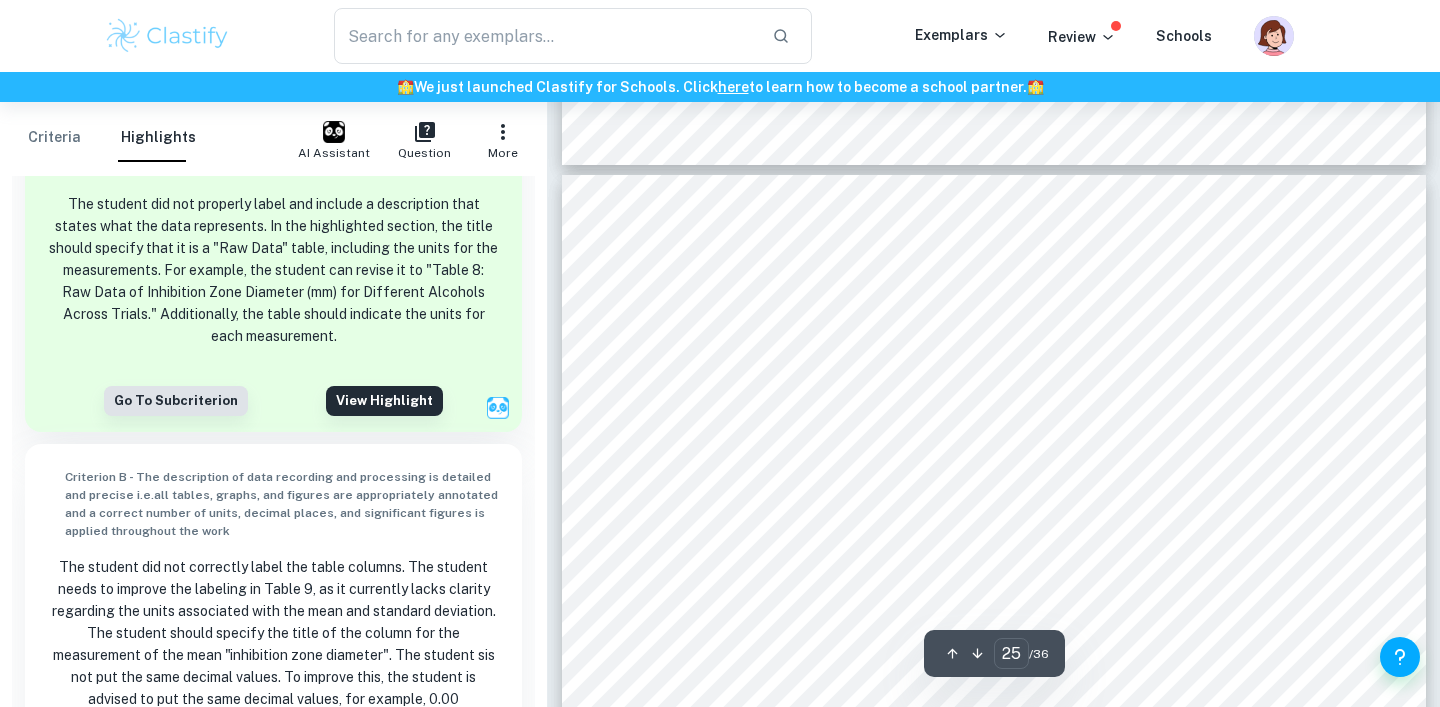 scroll, scrollTop: 1427, scrollLeft: 0, axis: vertical 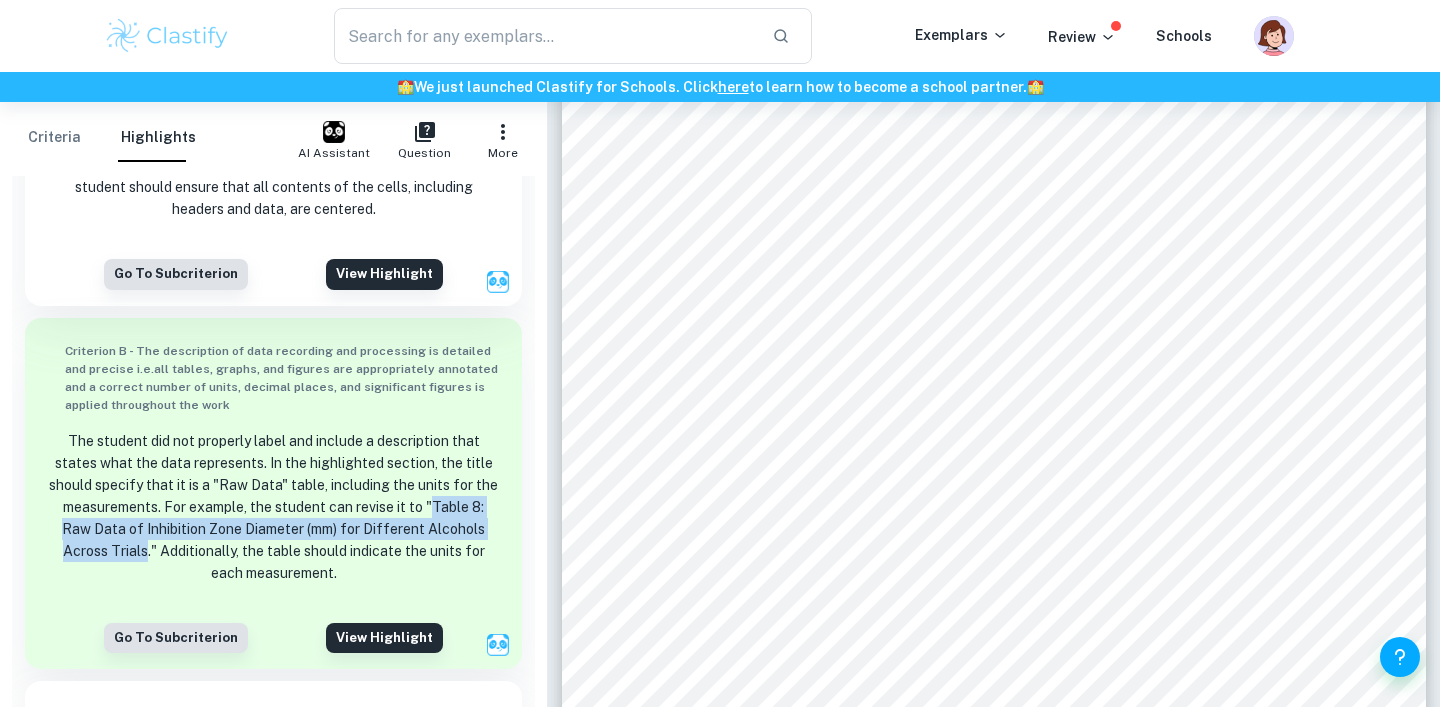 drag, startPoint x: 147, startPoint y: 529, endPoint x: 432, endPoint y: 485, distance: 288.3765 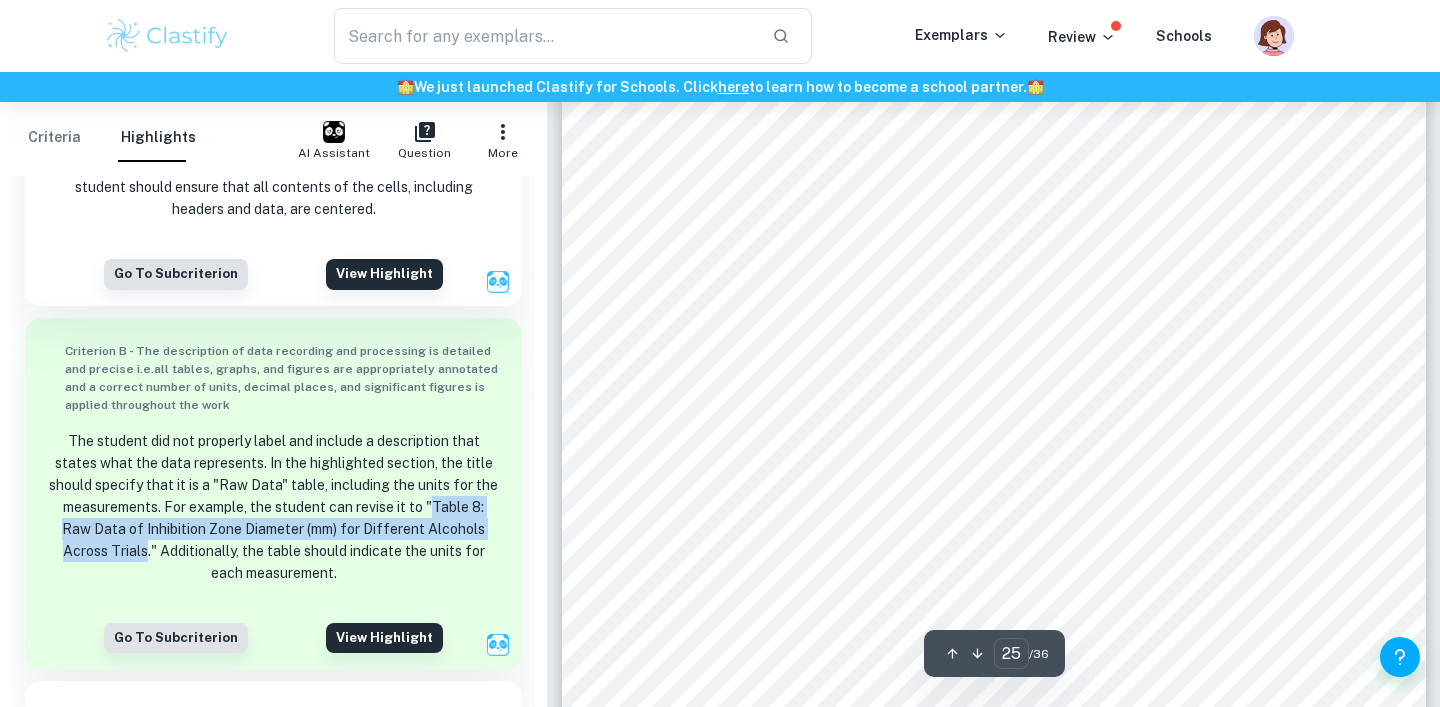 scroll, scrollTop: 29607, scrollLeft: 0, axis: vertical 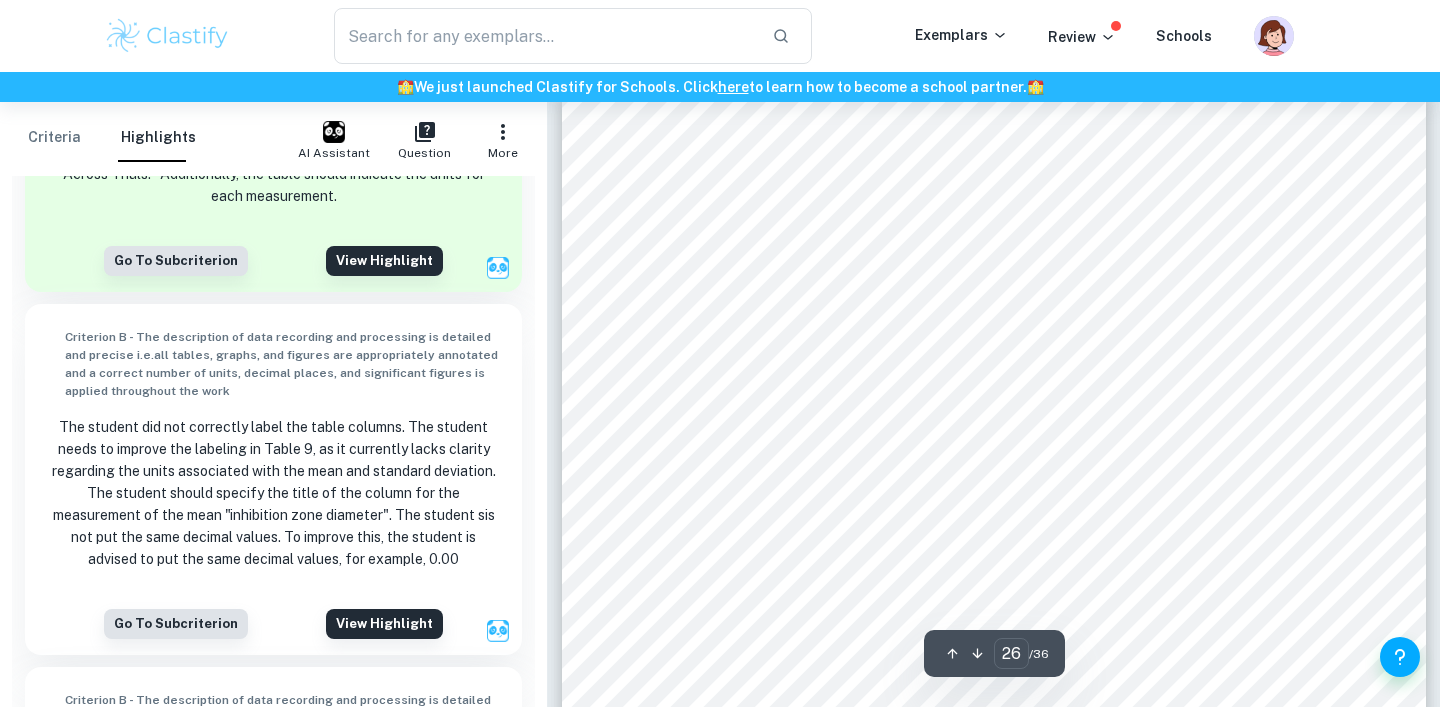 click on "Table 9: Processed Data Alcohol   Mean (±1 mm) Standard Deviation Coefficient of Variation ANOVA Single-Variable F-value   F-crit value   *Significance (F > F-crit) Control   0   0   0 294.31   2.62   Yes IP   14.40   1.02   0.07 EG   0   0   0 M   10.60   1.02   0.10 E   12.40   1.36   0.11 G   0   0   0 *Data is deemed statistically significant if F > F-crit. 25" at bounding box center [994, 699] 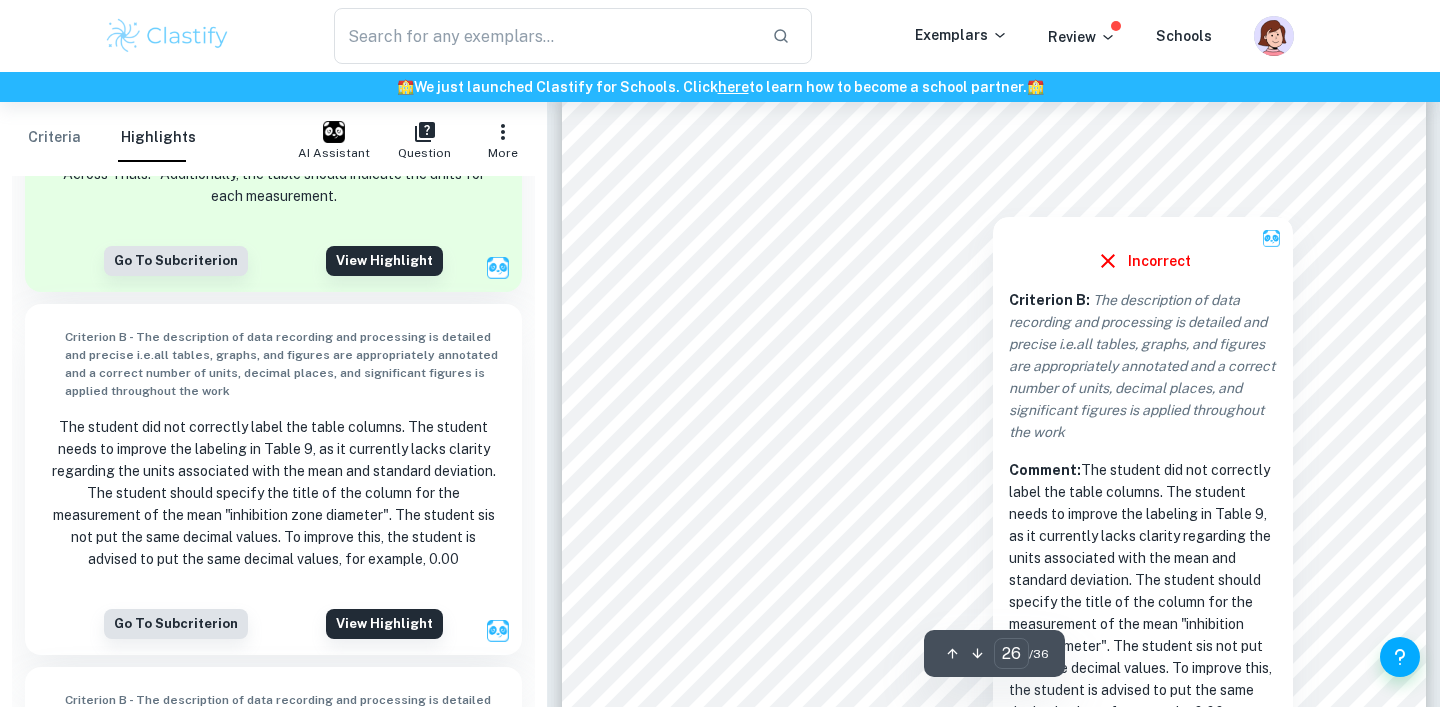 click at bounding box center (992, 203) 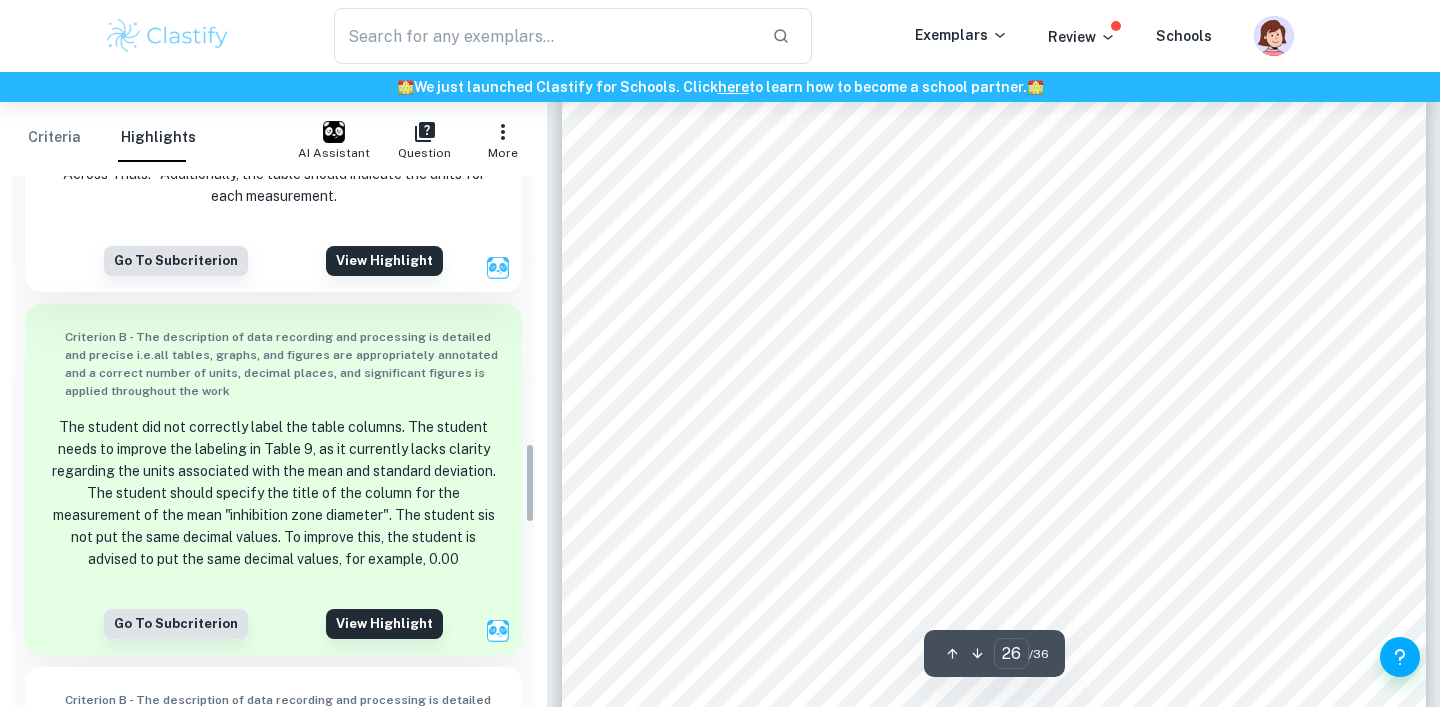 scroll, scrollTop: 1790, scrollLeft: 0, axis: vertical 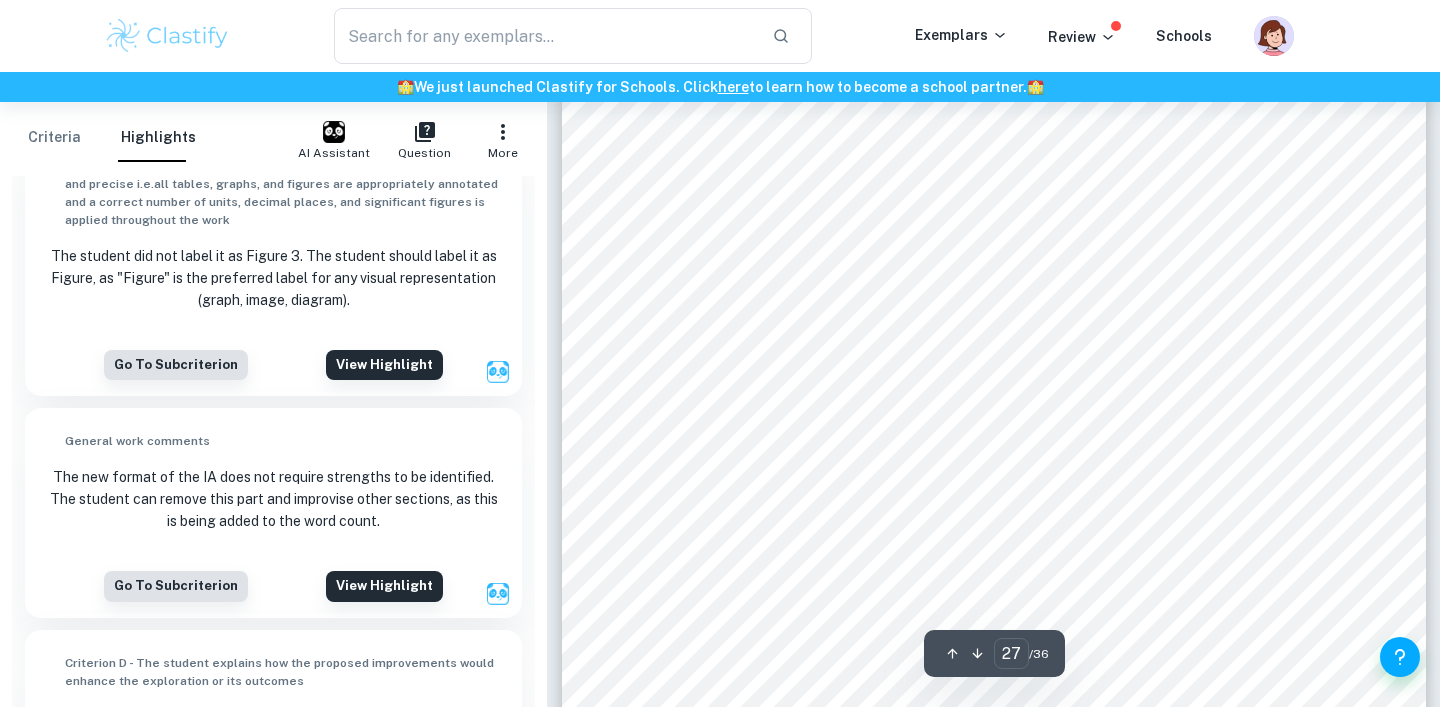 click on "1.2 Qualitative Data Table 10: Qualitative Observations of Inhibition Zones over 72 Hours 26" at bounding box center (994, 670) 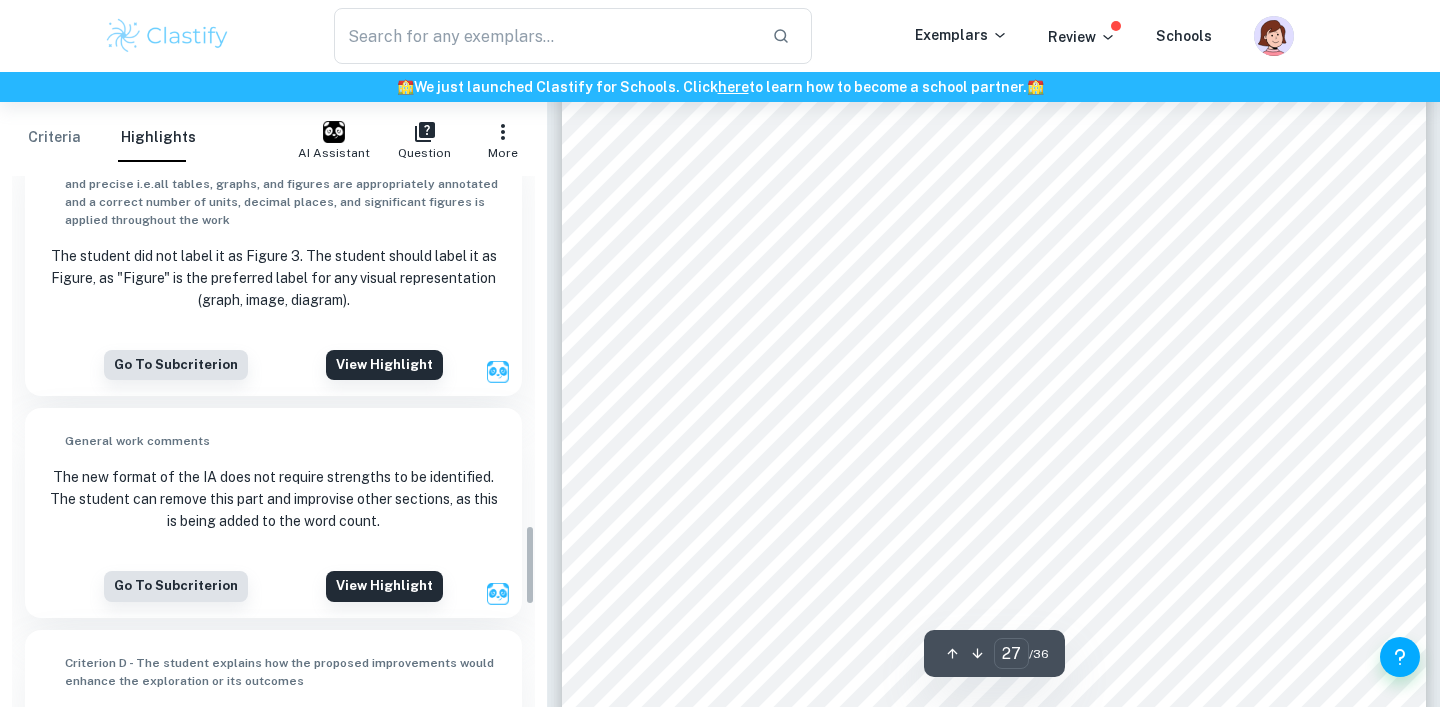 click on "The student did not label it as Figure 3. The student should label it as Figure, as "Figure" is the preferred label for any visual representation (graph, image, diagram)." at bounding box center (273, 278) 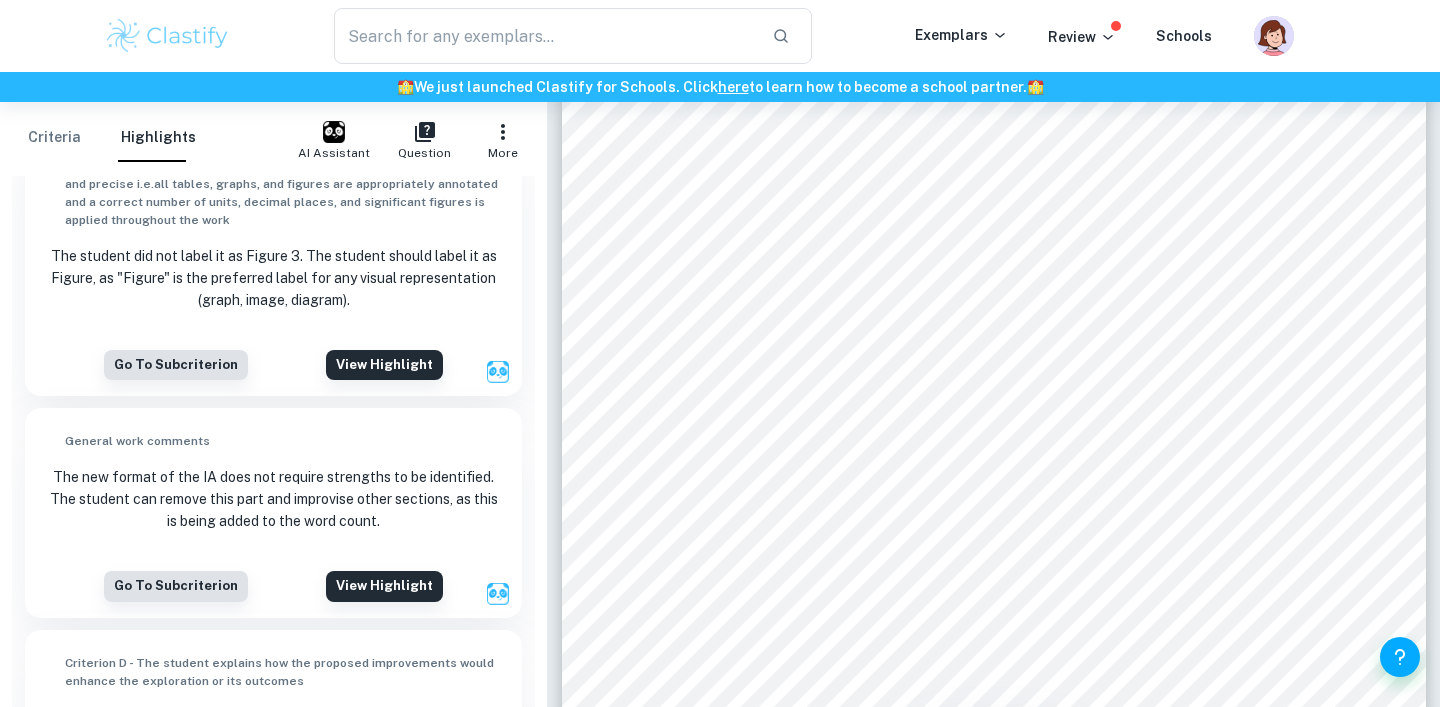 click on "Go to subcriterion View highlight" at bounding box center (273, 365) 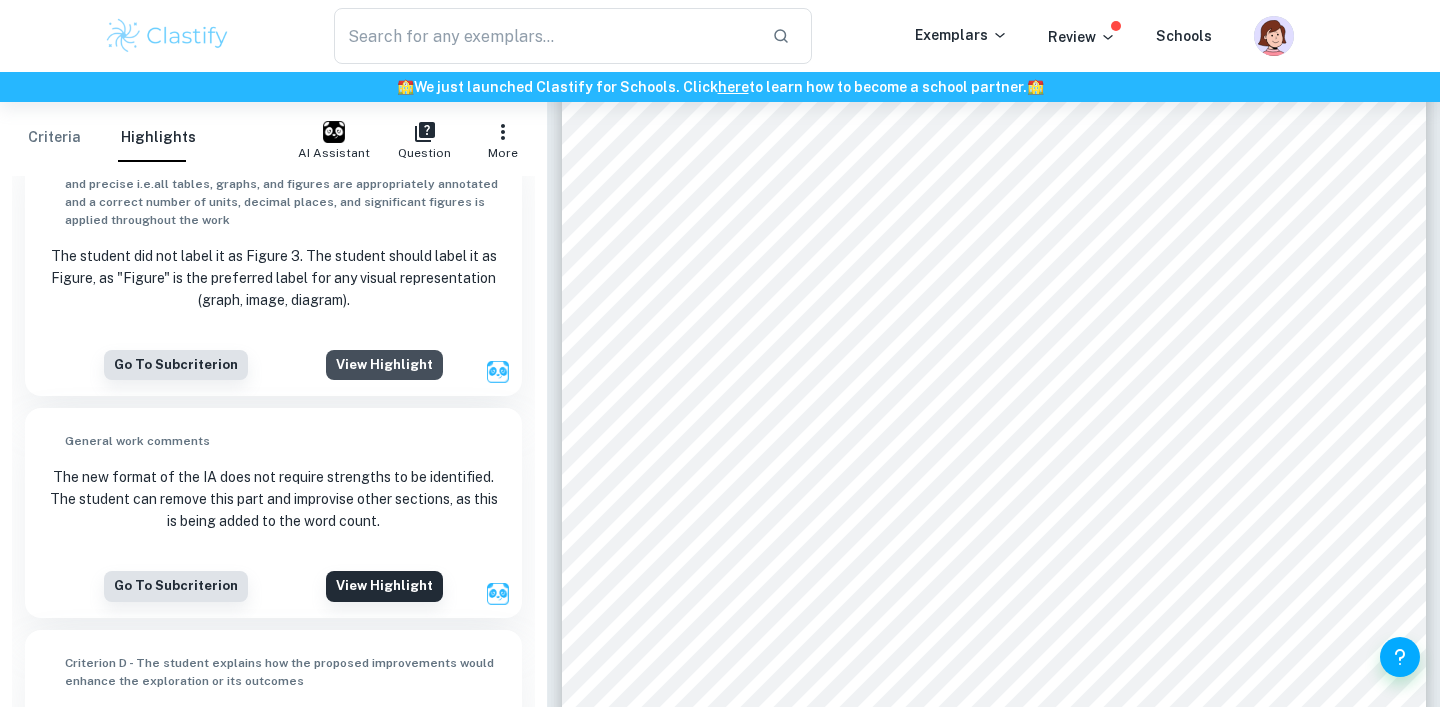 click on "View highlight" at bounding box center [384, 365] 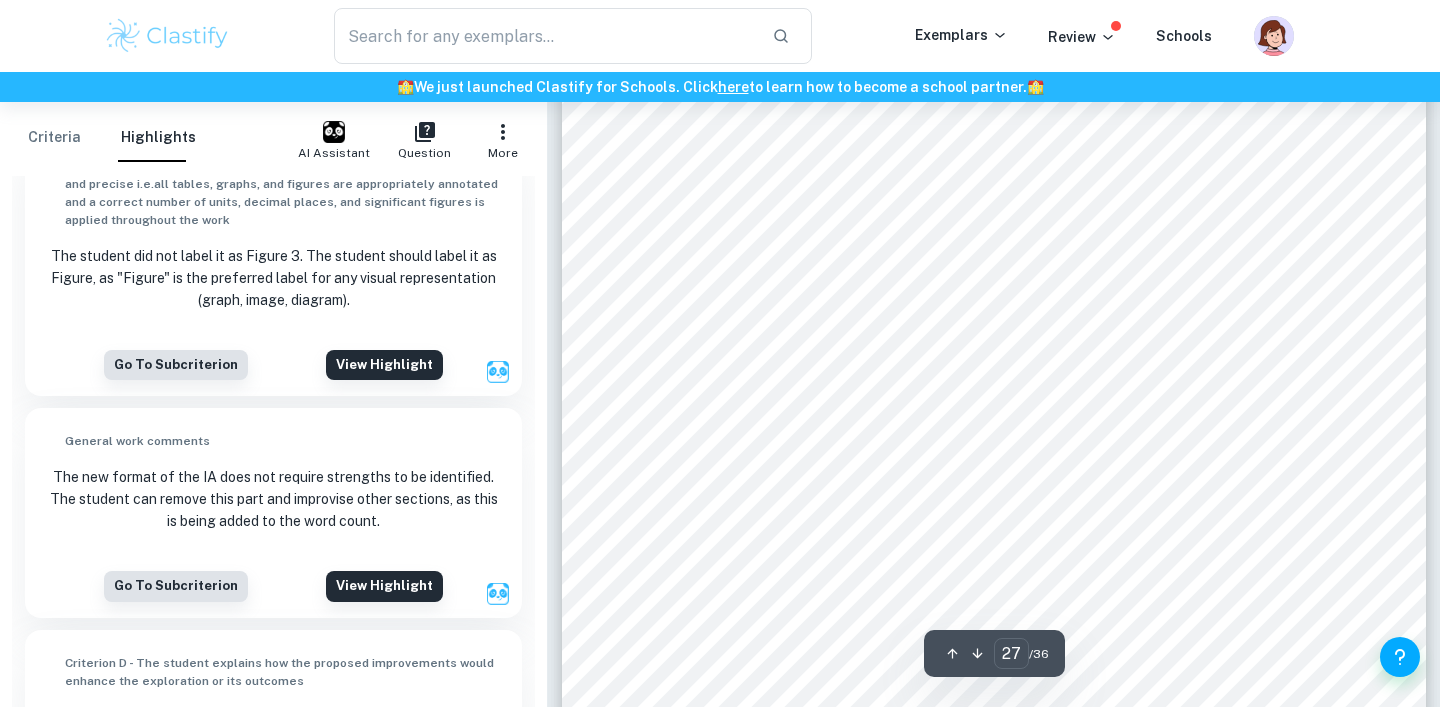 scroll, scrollTop: 32116, scrollLeft: 0, axis: vertical 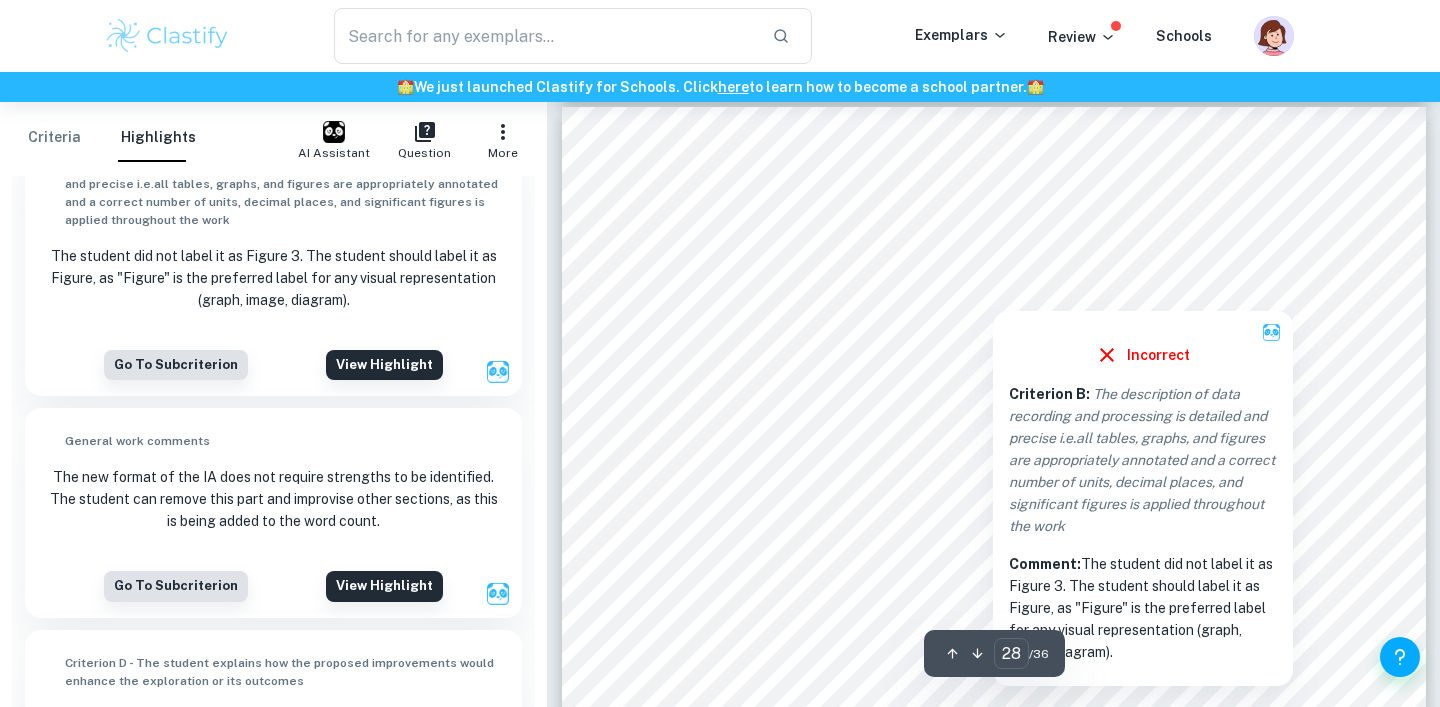 click at bounding box center [992, 270] 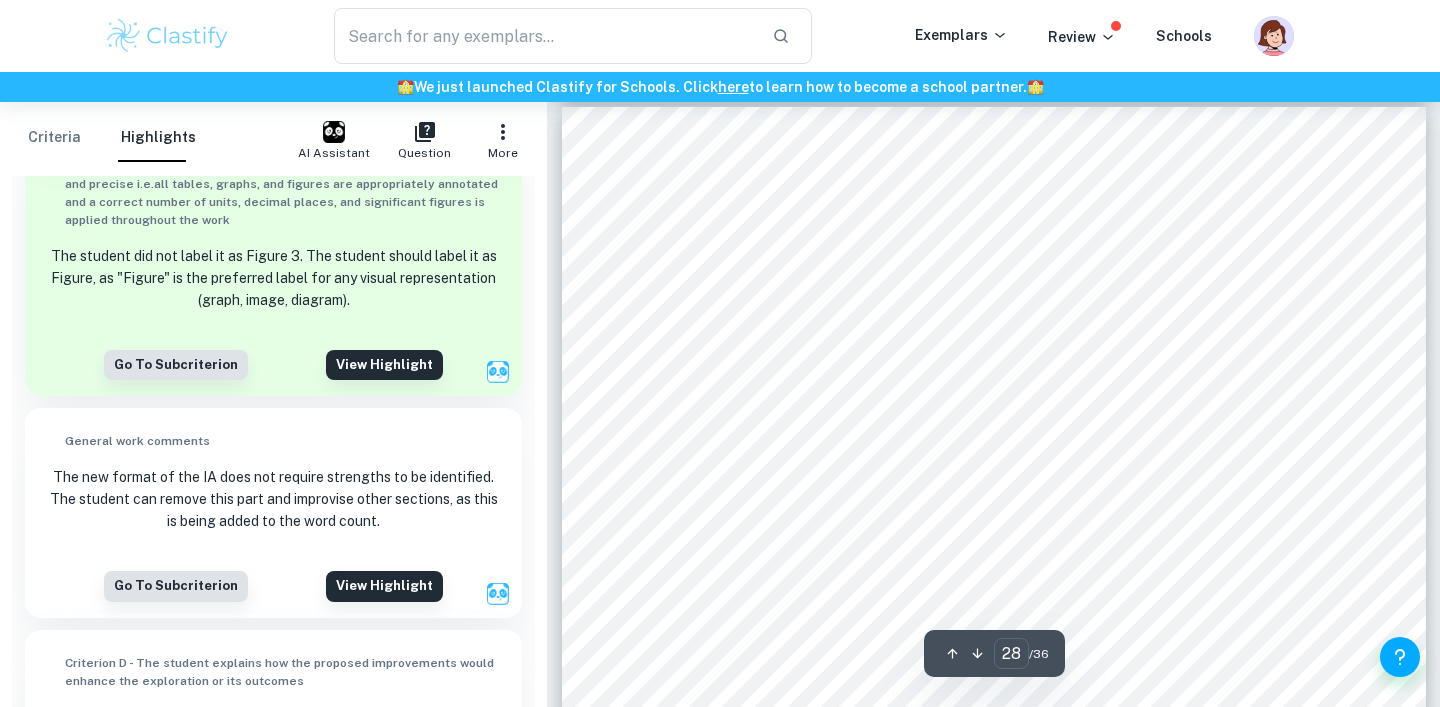 scroll, scrollTop: 2109, scrollLeft: 0, axis: vertical 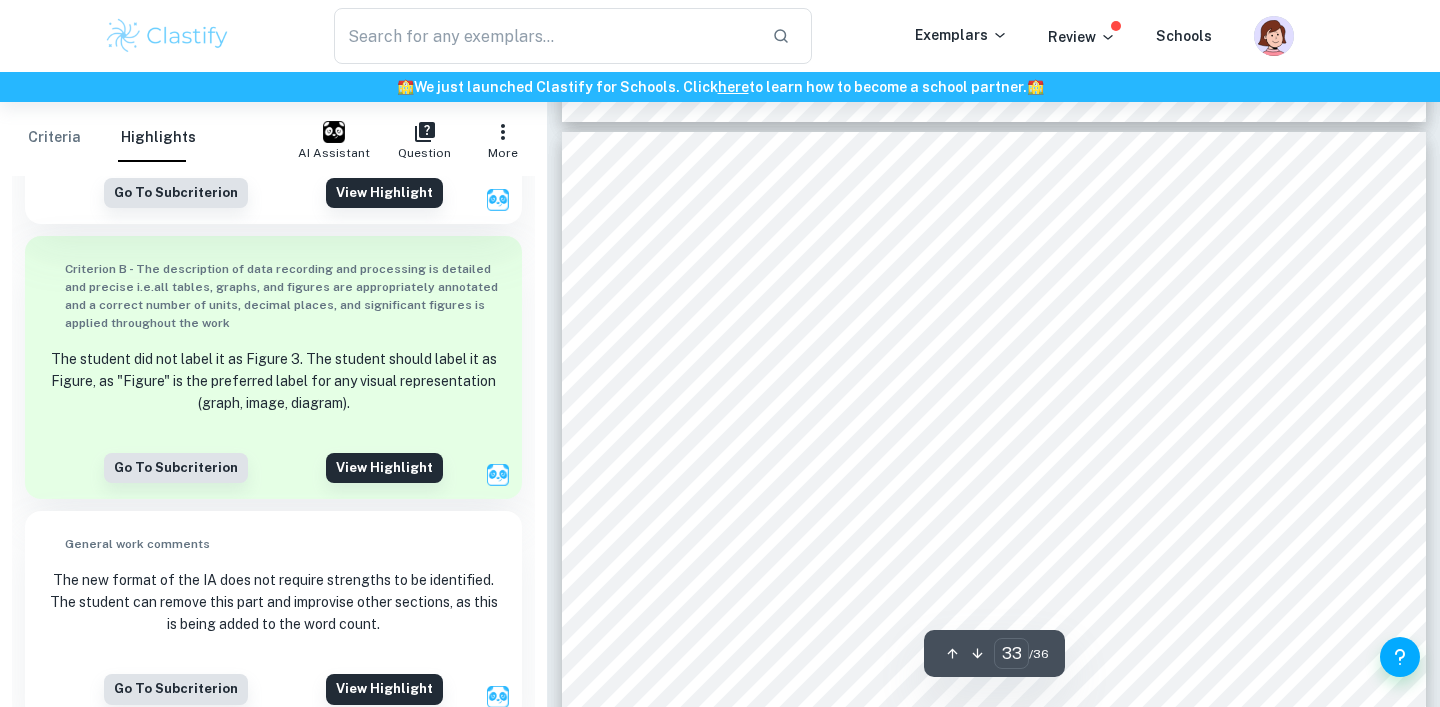 click on "Evaluation 3.1 Strengths Strength 1: Control of variables and methodological consistency One of the key strengths of this investigation was its methodological consistency and strict control of variables. By applying all alcohols at identical concentrations (80% v/v) and volumes (10 μL), the experiment successfully isolated the independent variable, the alcohol type, as the sole factor affecting inhibition zone size. Additionally, the use of a single, standardised   [MEDICAL_DATA]   K12 strain ensured internal validity by eliminating biological variability in bacterial susceptibility. Strength 2: Replication and use of statistical tools for data processing Another major strength was the inclusion of five replicates per alcohol treatment, which enhanced the reliability of the data and enabled meaningful statistical analysis. The use of tools such as standard deviation, coefficient of variation, and a one-way ANOVA provided a control   validated   that   the   observed   inhibition   was   caused   by   Measurements" at bounding box center [994, 742] 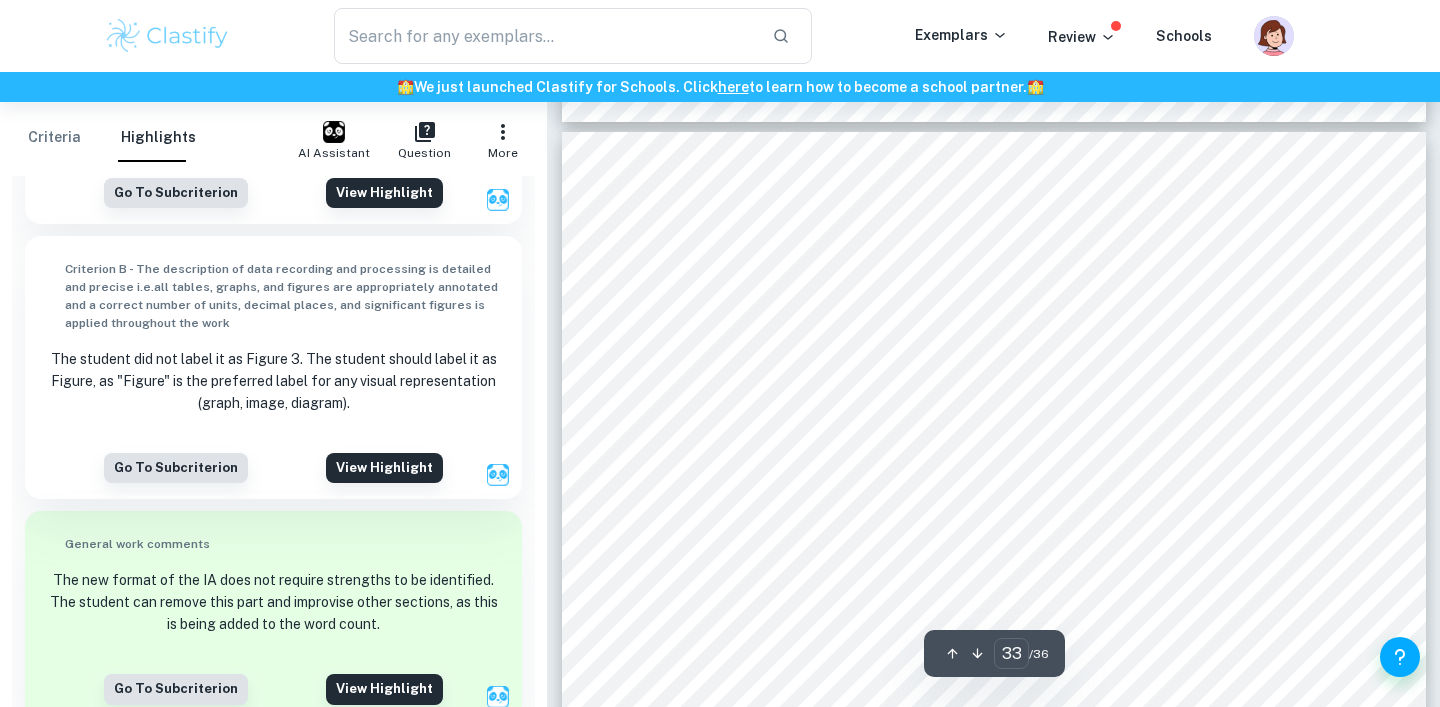 scroll, scrollTop: 2358, scrollLeft: 0, axis: vertical 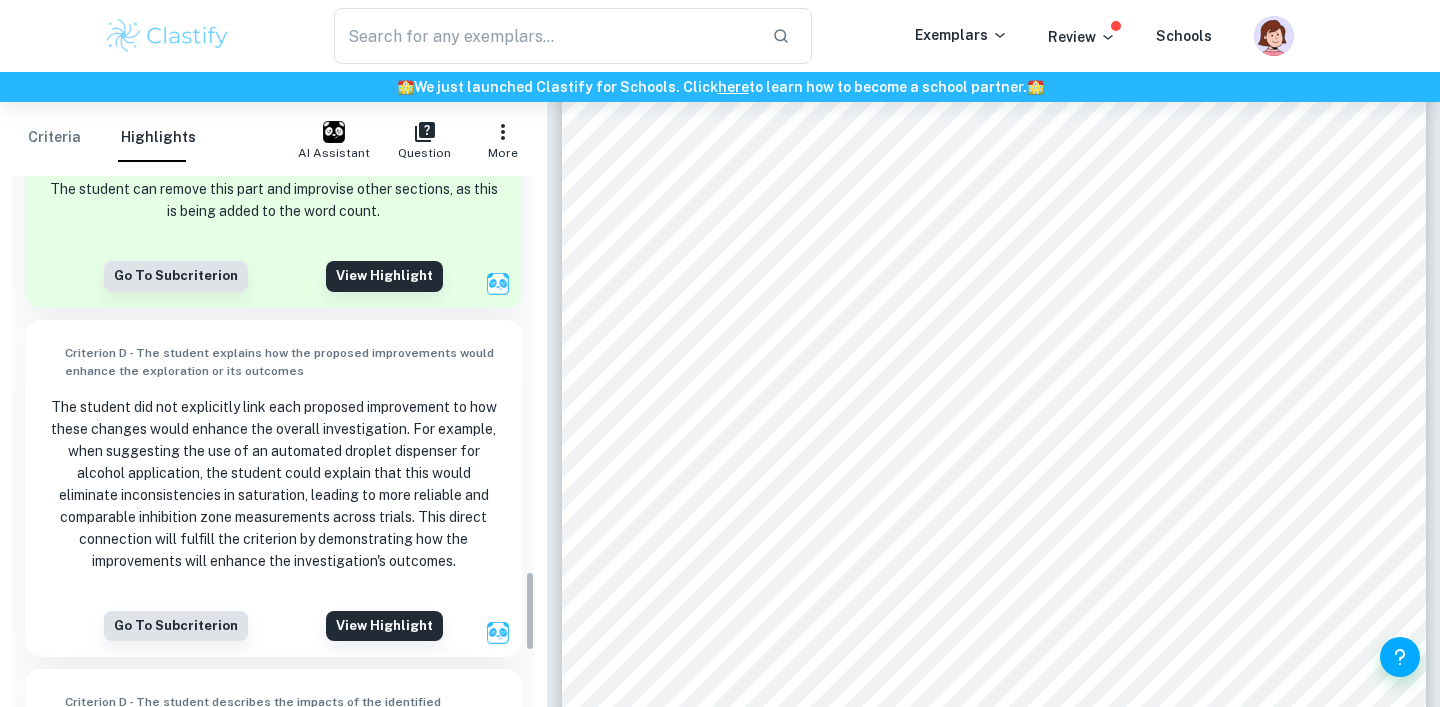 click on "The student did not explicitly link each proposed improvement to how these changes would enhance the overall investigation. For example, when suggesting the use of an automated droplet dispenser for alcohol application, the student could explain that this would eliminate inconsistencies in saturation, leading to more reliable and comparable inhibition zone measurements across trials. This direct connection will fulfill the criterion by demonstrating how the improvements will enhance the investigation's outcomes." at bounding box center (273, 484) 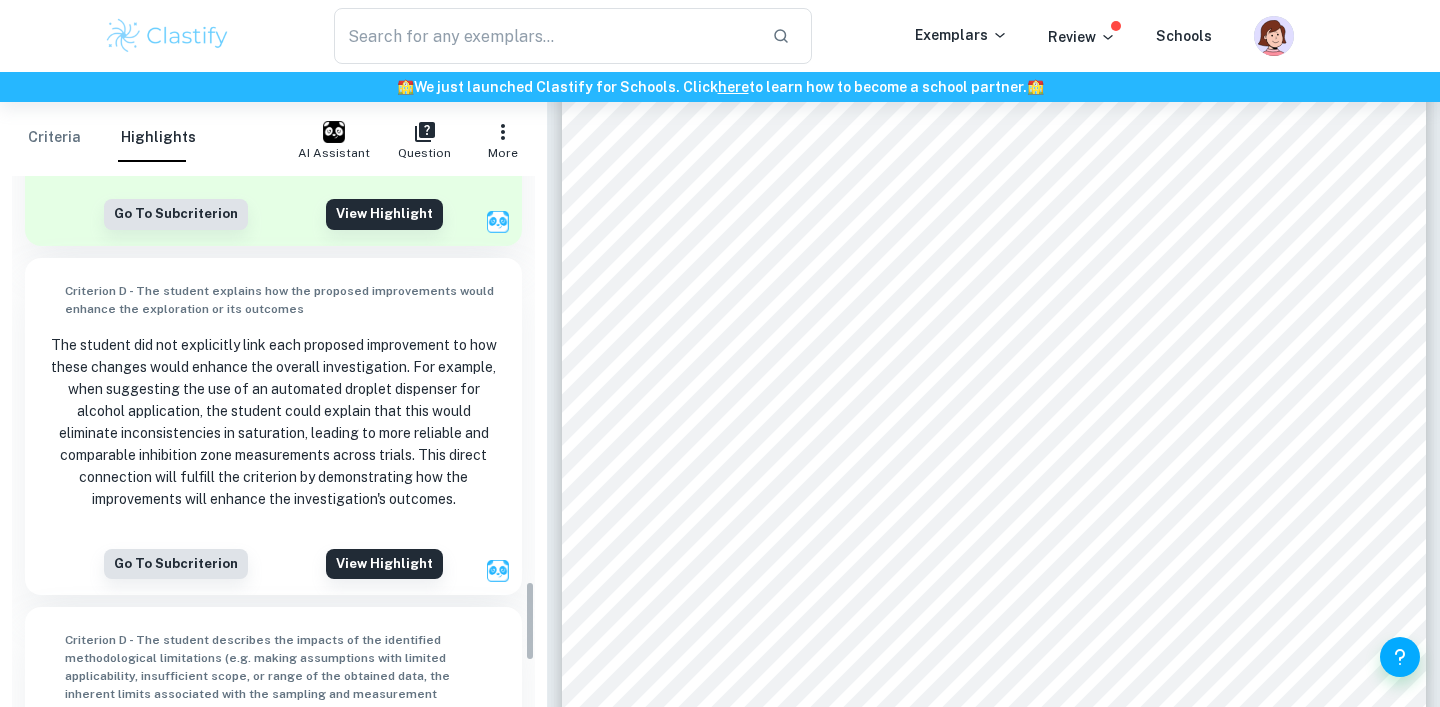 scroll, scrollTop: 2711, scrollLeft: 0, axis: vertical 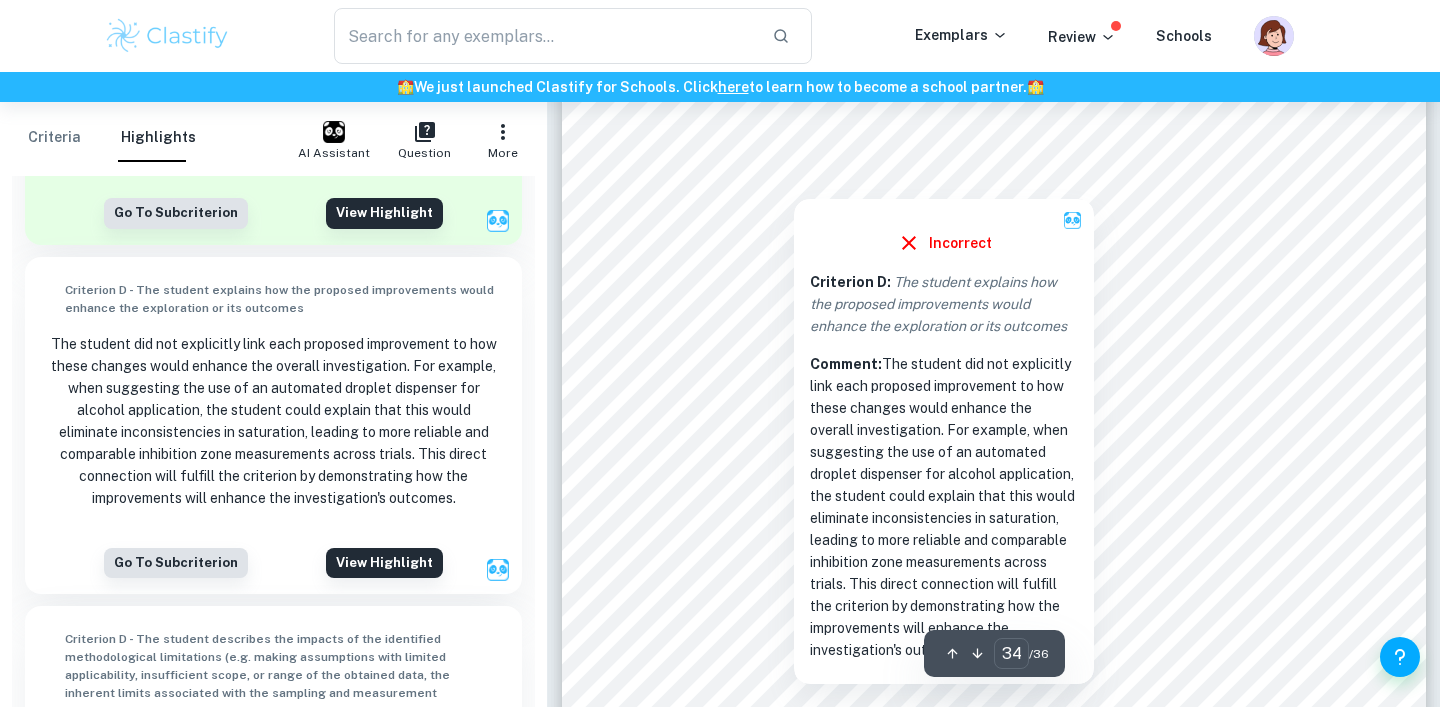 click at bounding box center [794, 184] 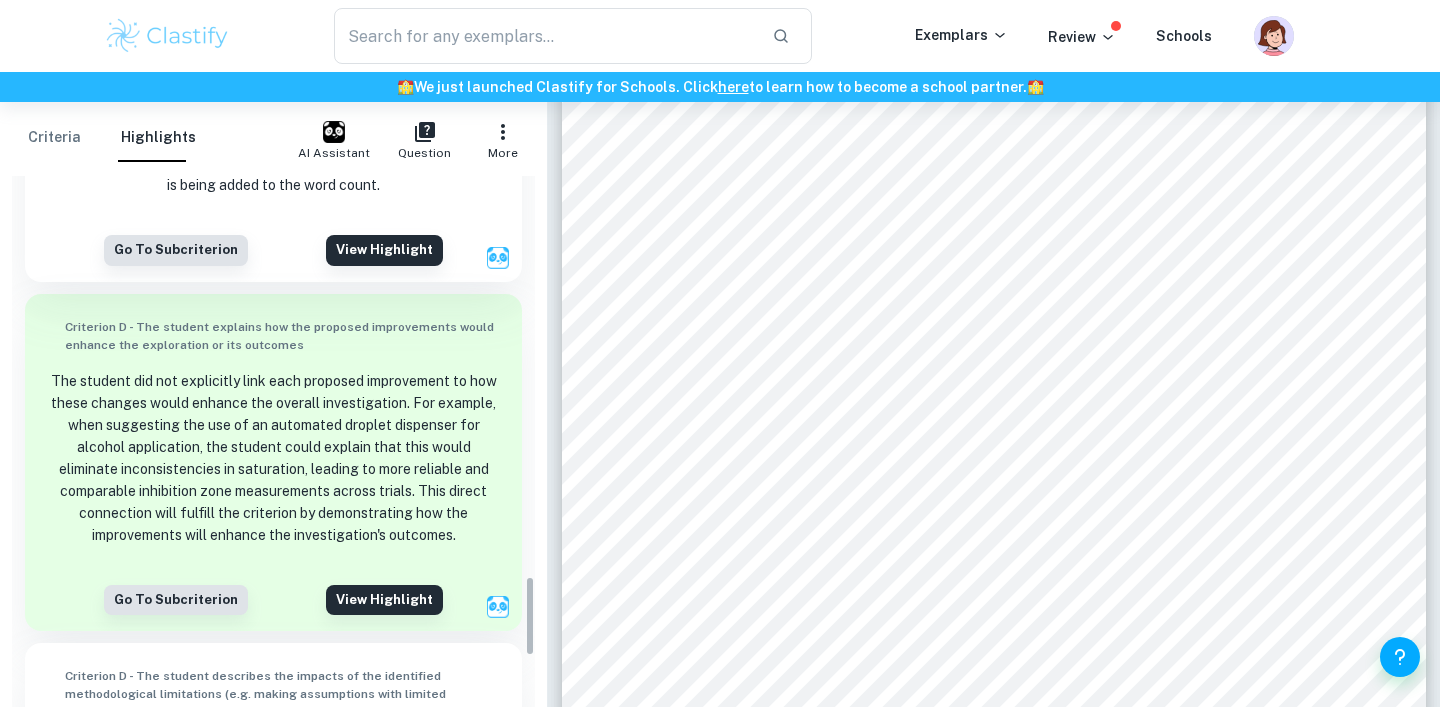 scroll, scrollTop: 2677, scrollLeft: 0, axis: vertical 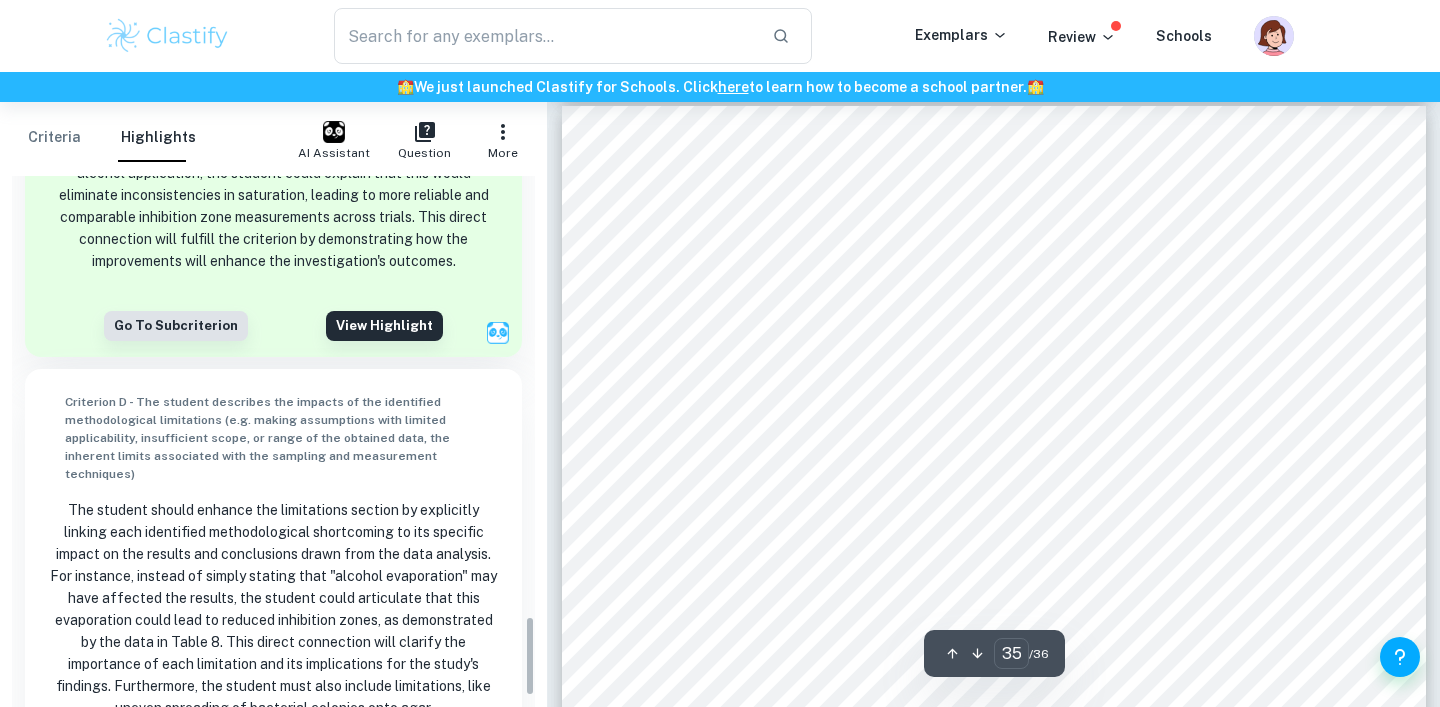 click on "The student should enhance the limitations section by explicitly linking each identified methodological shortcoming to its specific impact on the results and conclusions drawn from the data analysis. For instance, instead of simply stating that "alcohol evaporation" may have affected the results, the student could articulate that this evaporation could lead to reduced inhibition zones, as demonstrated by the data in Table 8. This direct connection will clarify the importance of each limitation and its implications for the study's findings. Furthermore, the student must also include limitations, like uneven spreading of bacterial colonies onto agar." at bounding box center [273, 609] 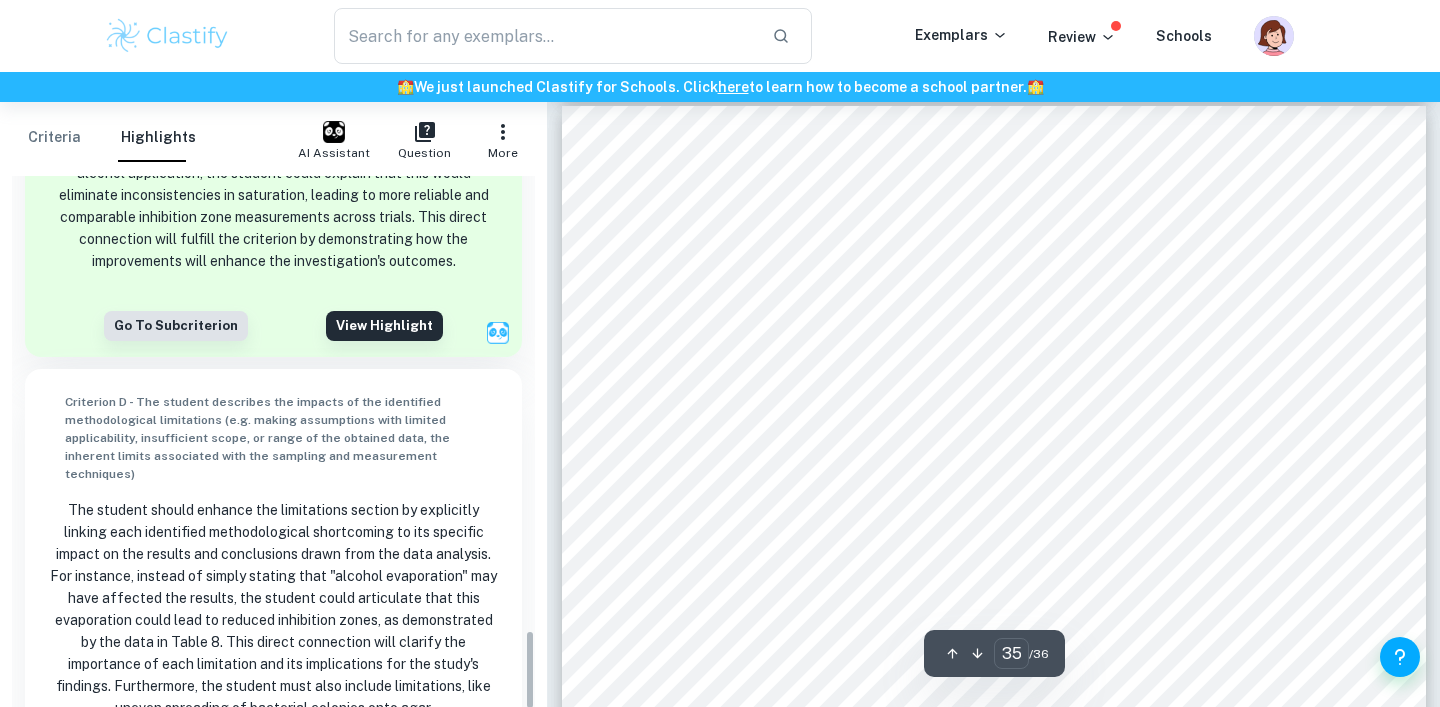 scroll, scrollTop: 3050, scrollLeft: 0, axis: vertical 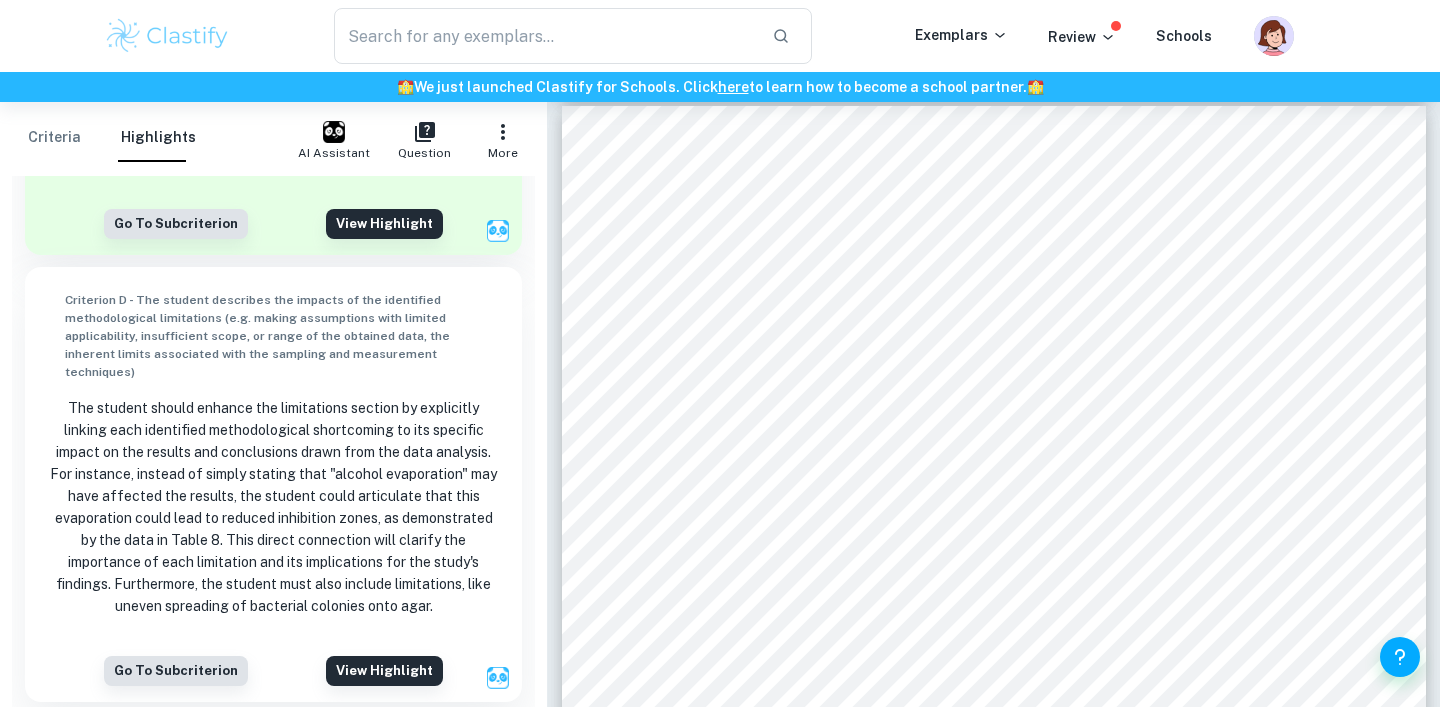 click on "The student should enhance the limitations section by explicitly linking each identified methodological shortcoming to its specific impact on the results and conclusions drawn from the data analysis. For instance, instead of simply stating that "alcohol evaporation" may have affected the results, the student could articulate that this evaporation could lead to reduced inhibition zones, as demonstrated by the data in Table 8. This direct connection will clarify the importance of each limitation and its implications for the study's findings. Furthermore, the student must also include limitations, like uneven spreading of bacterial colonies onto agar." at bounding box center [273, 507] 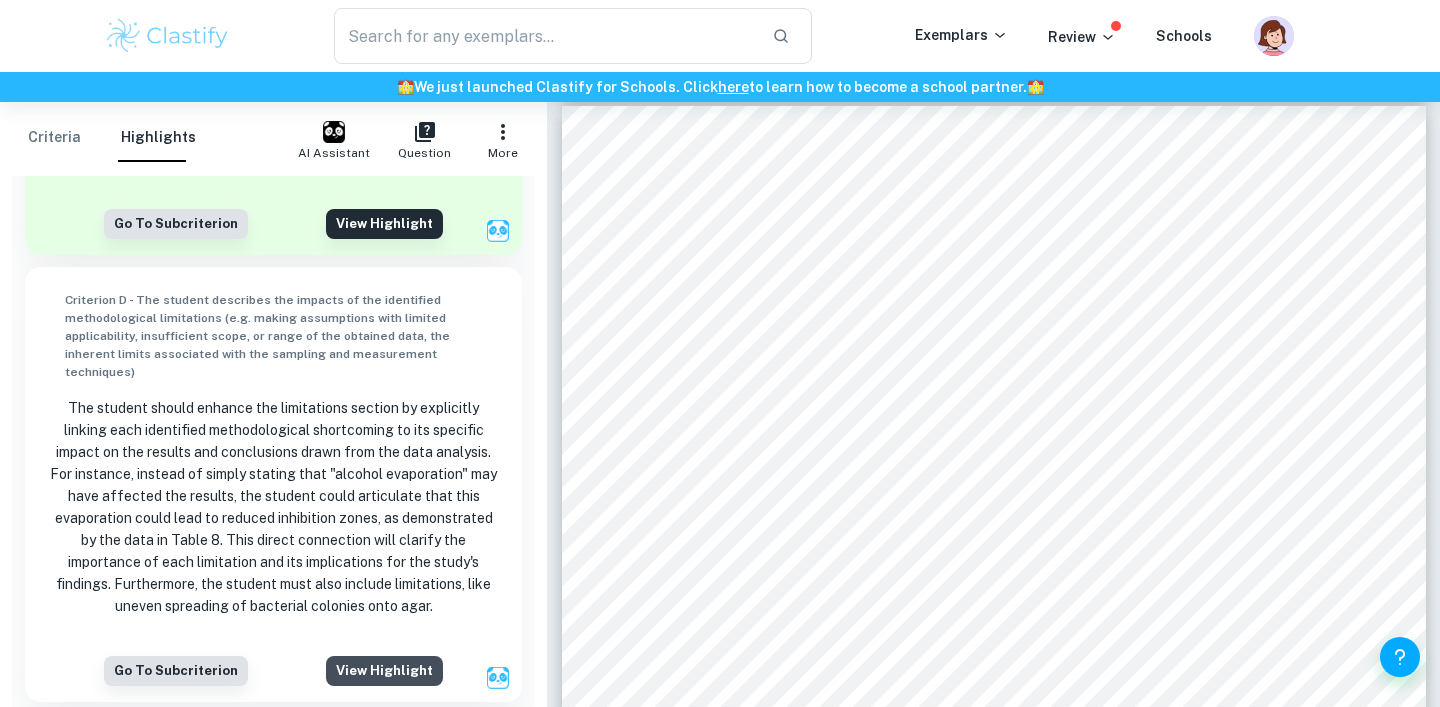 click on "View highlight" at bounding box center (384, 671) 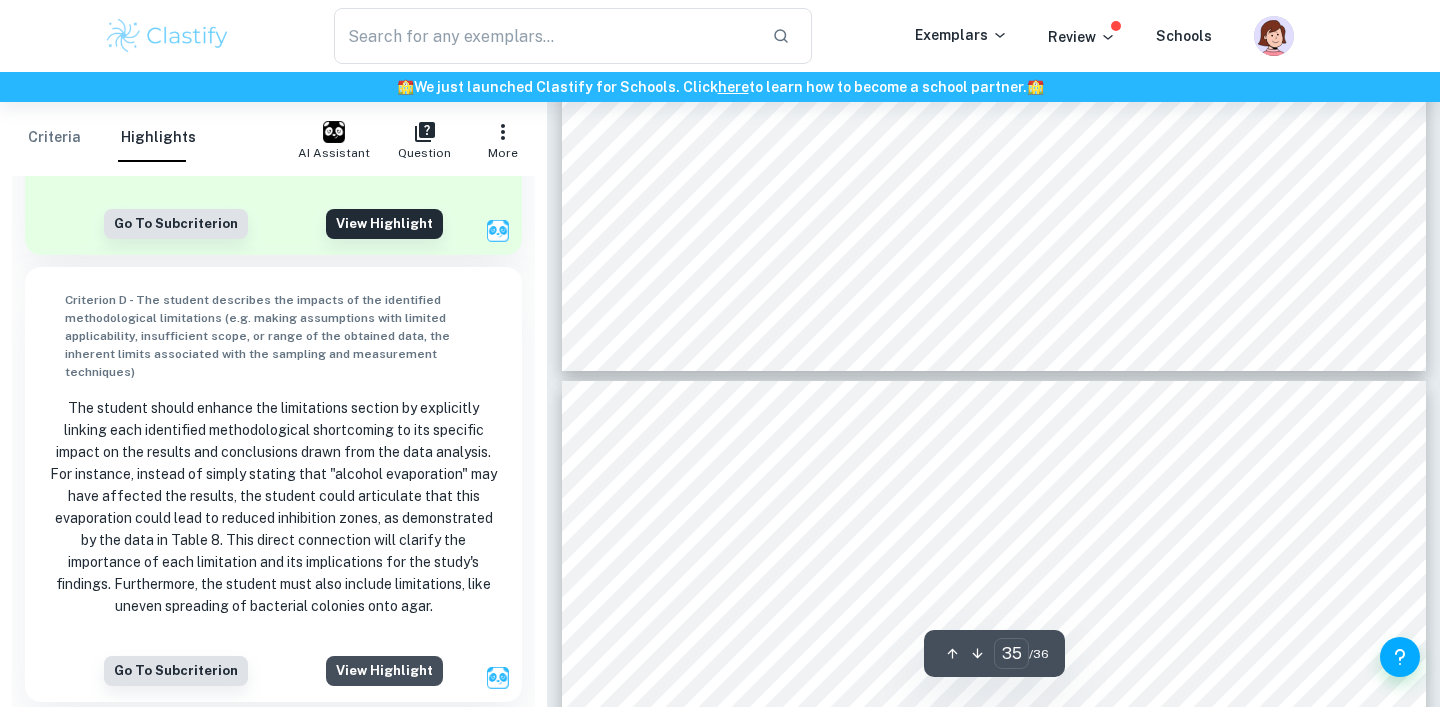 type on "34" 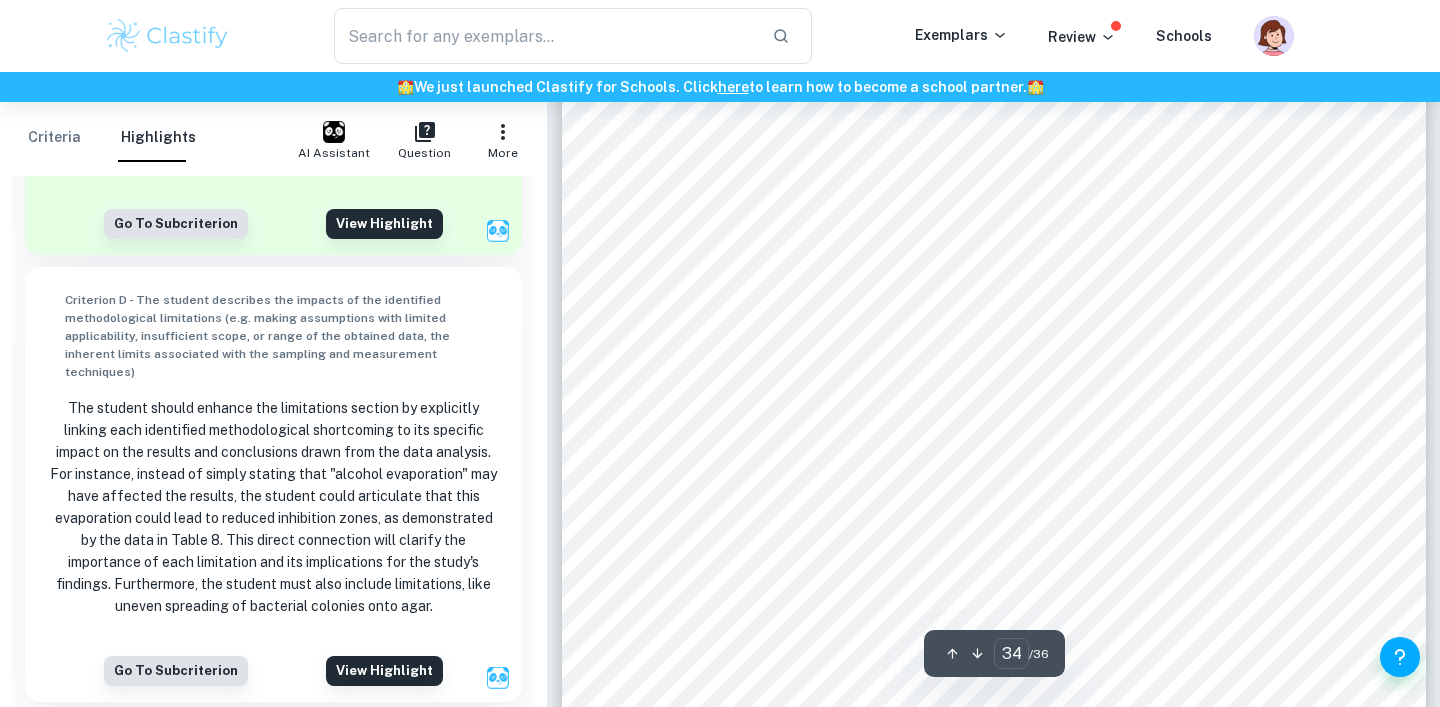 scroll, scrollTop: 41045, scrollLeft: 0, axis: vertical 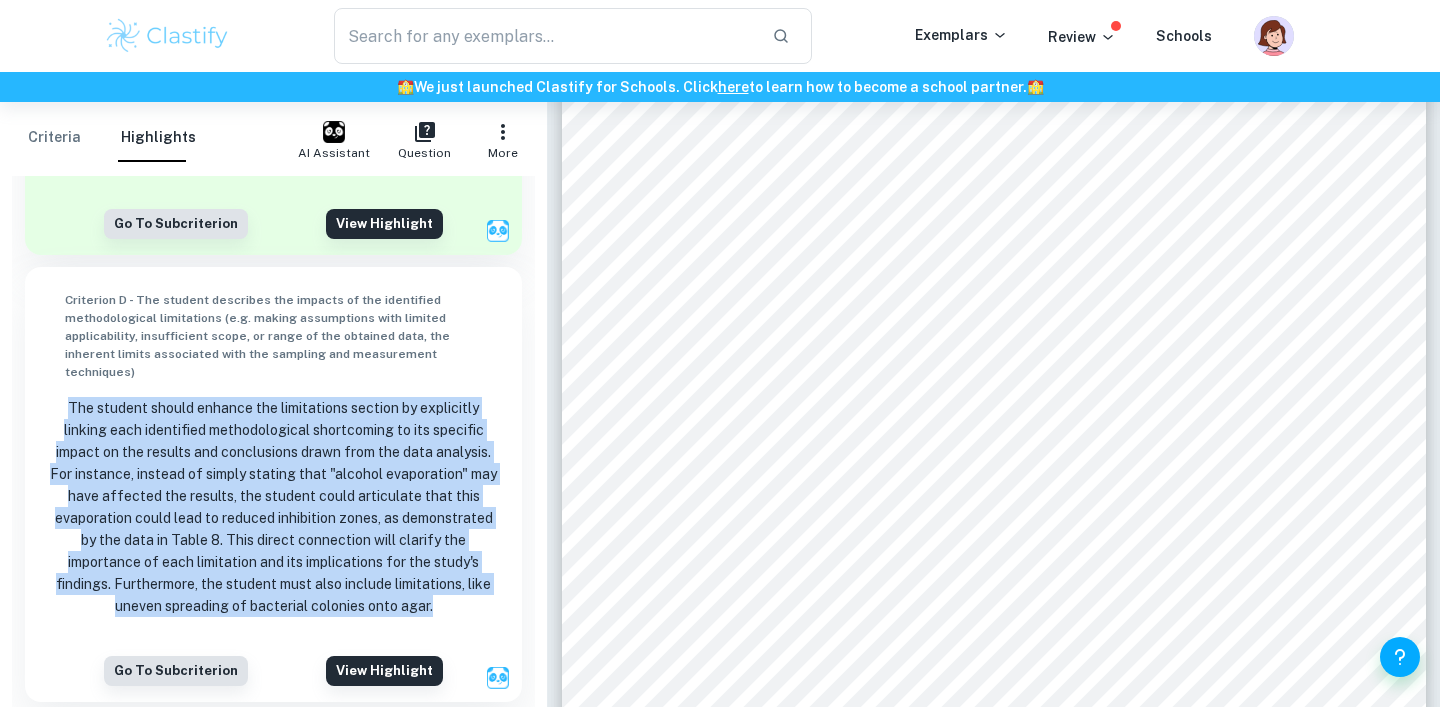 drag, startPoint x: 466, startPoint y: 572, endPoint x: 44, endPoint y: 366, distance: 469.59558 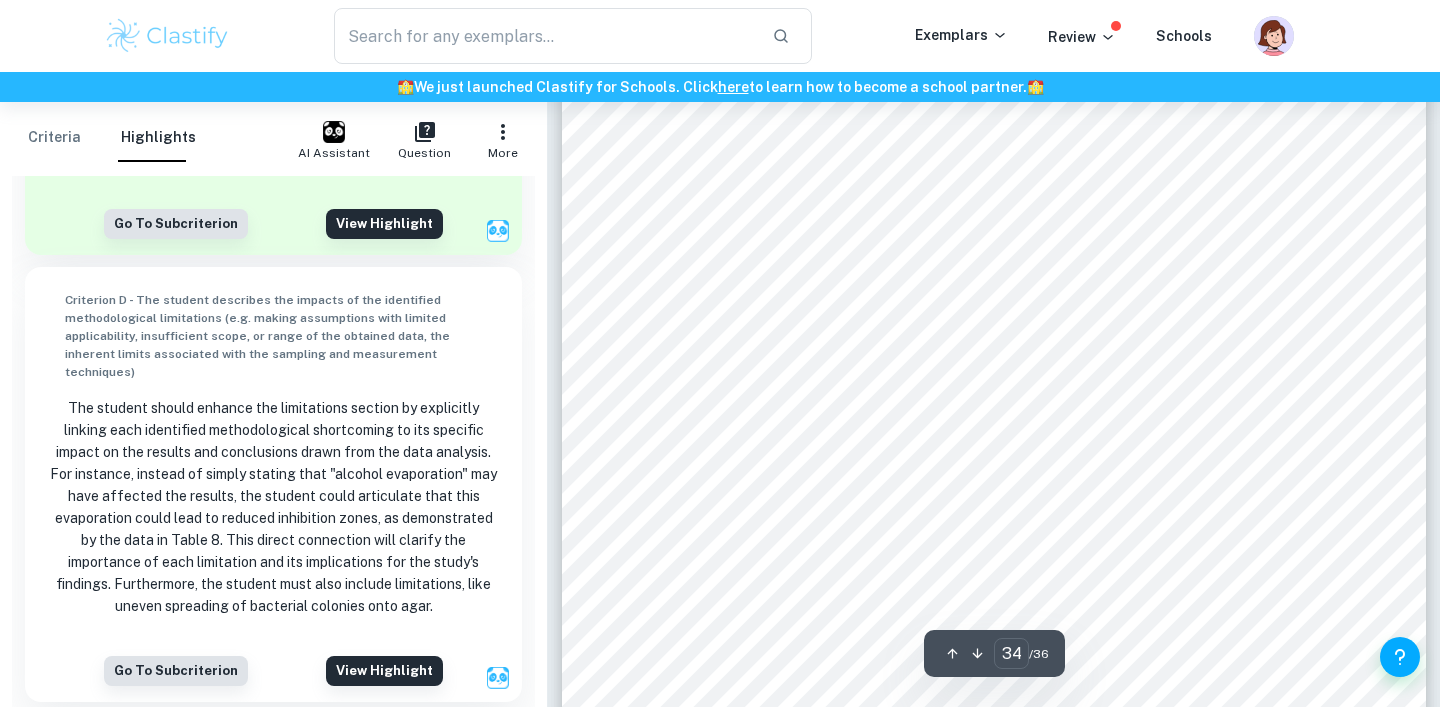 scroll, scrollTop: 40977, scrollLeft: 0, axis: vertical 